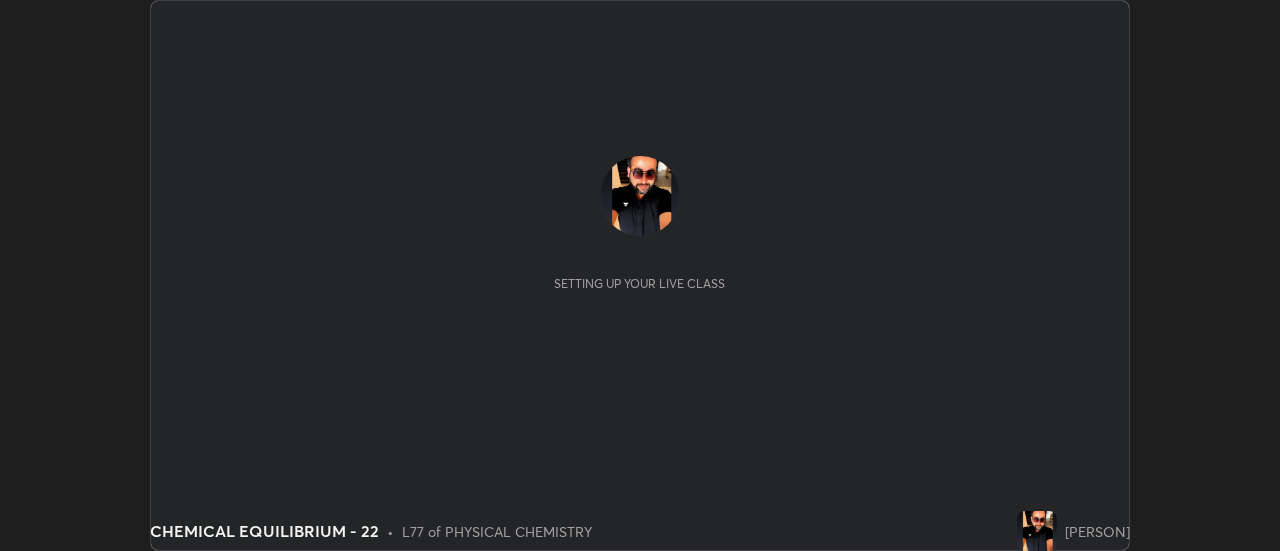 scroll, scrollTop: 0, scrollLeft: 0, axis: both 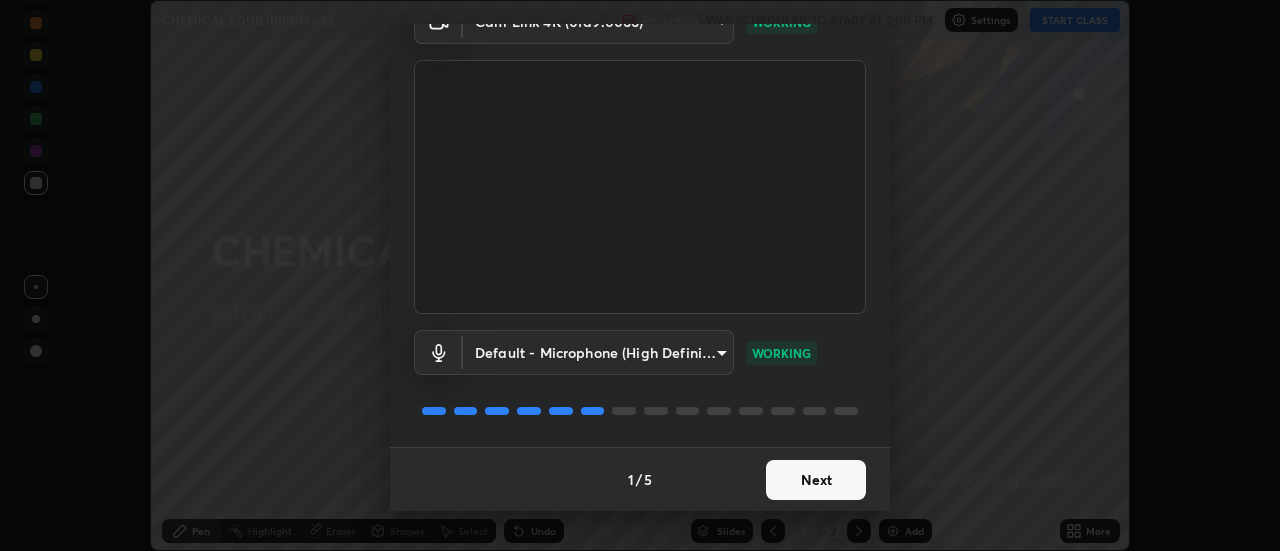 click on "Next" at bounding box center (816, 480) 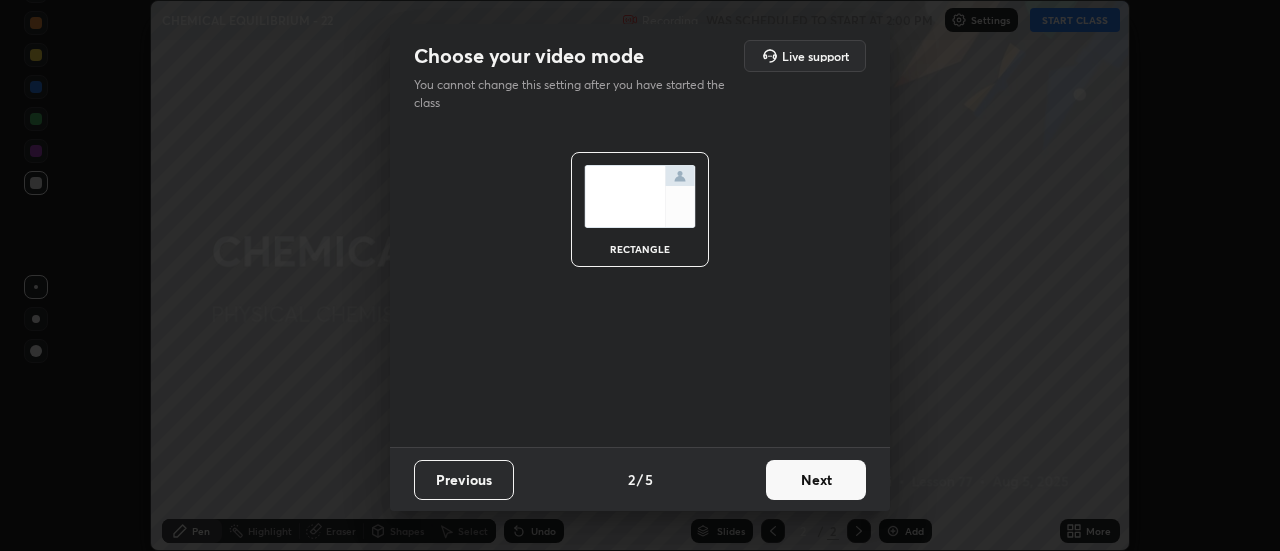 scroll, scrollTop: 0, scrollLeft: 0, axis: both 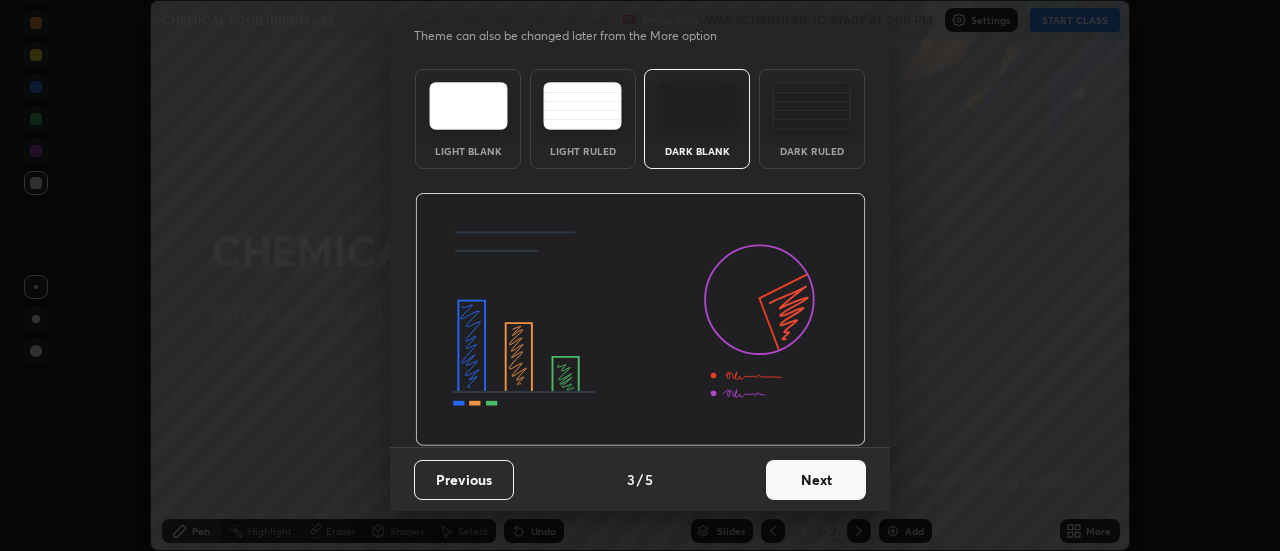 click on "Next" at bounding box center (816, 480) 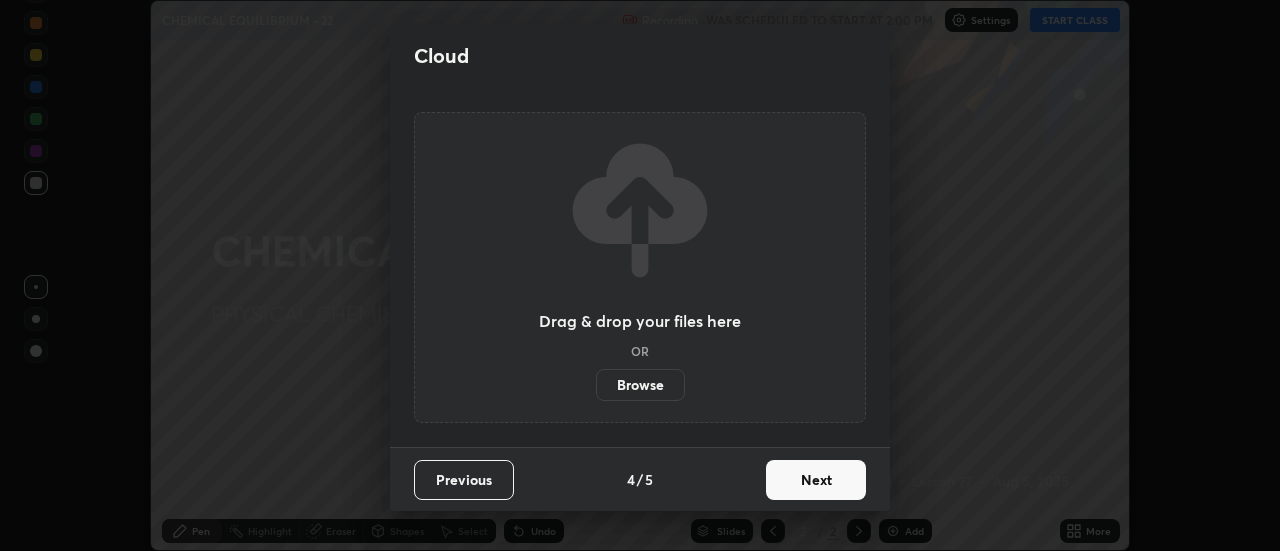 click on "Next" at bounding box center [816, 480] 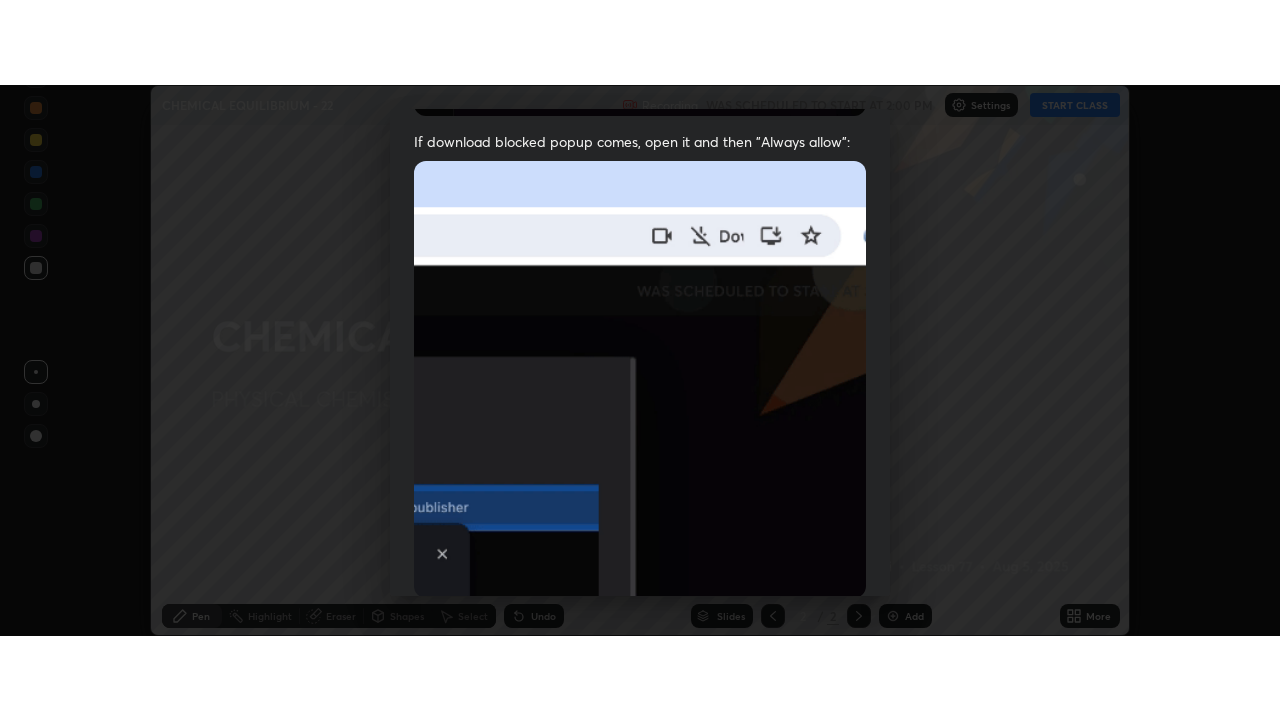 scroll, scrollTop: 513, scrollLeft: 0, axis: vertical 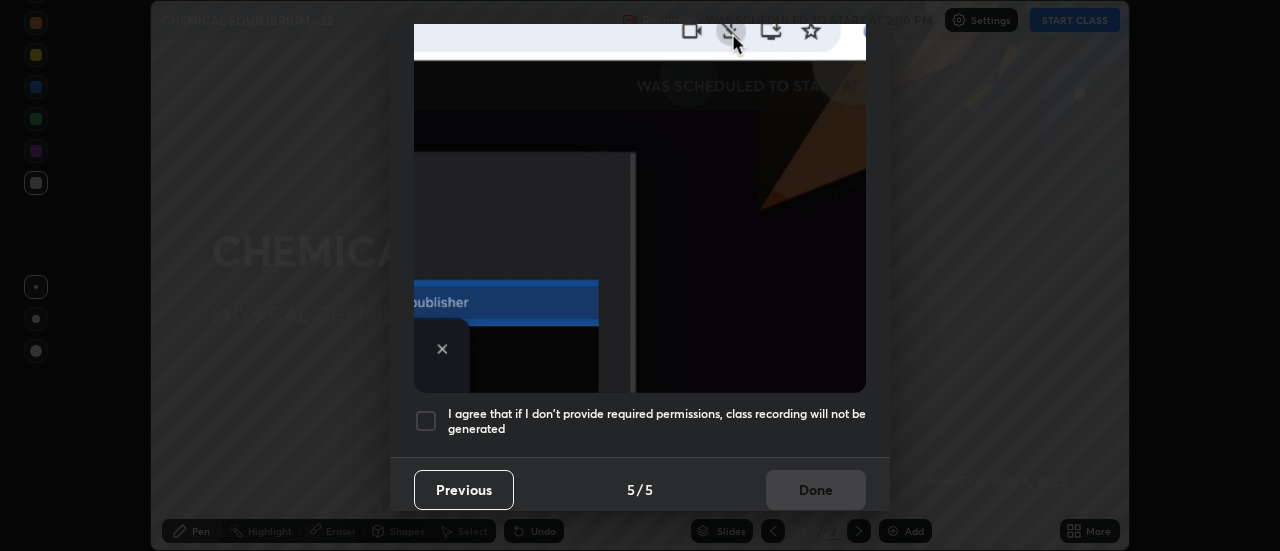 click on "I agree that if I don't provide required permissions, class recording will not be generated" at bounding box center [657, 421] 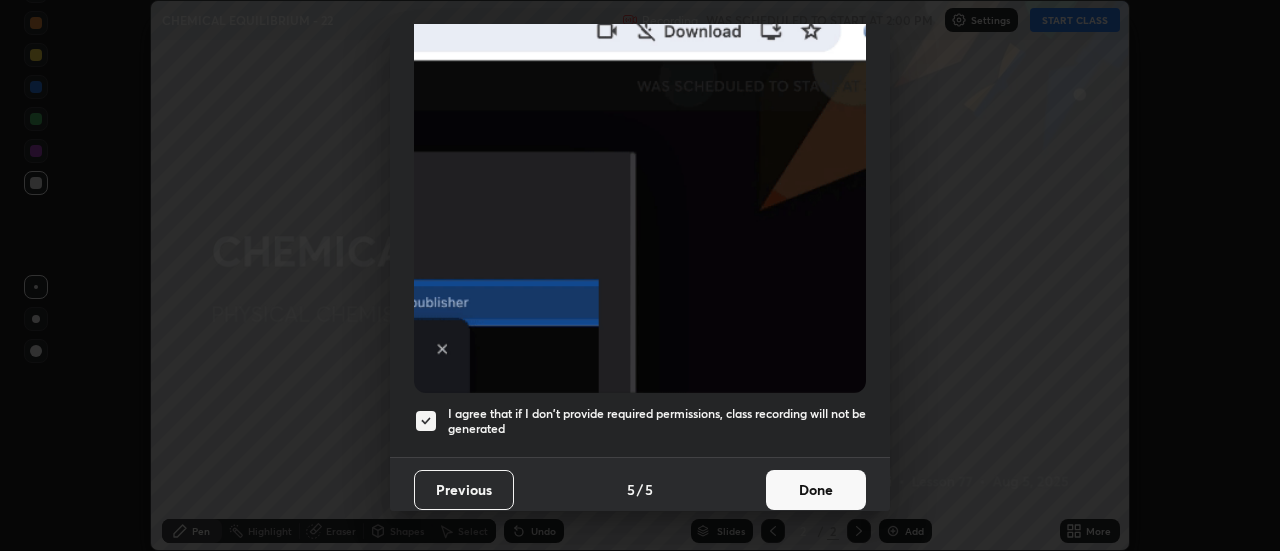 click on "Done" at bounding box center [816, 490] 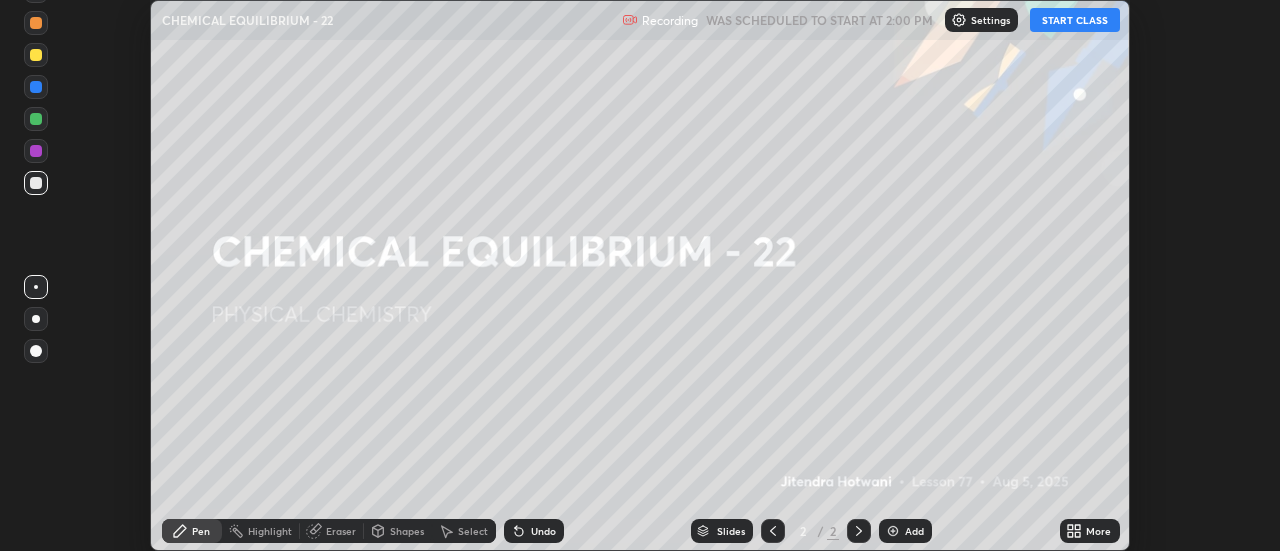 click on "START CLASS" at bounding box center [1075, 20] 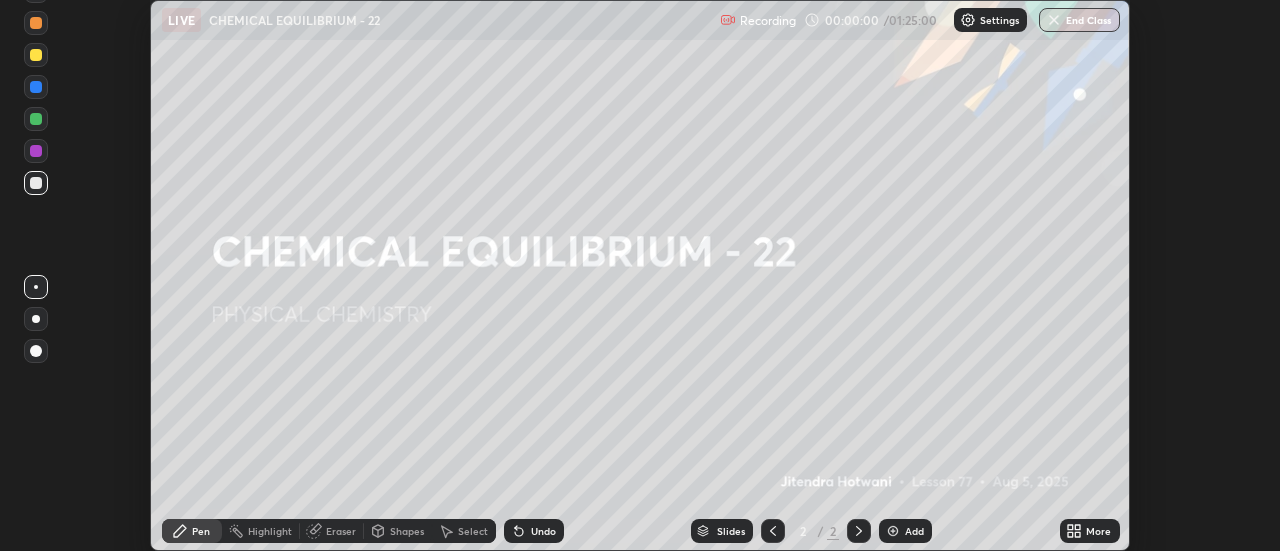click 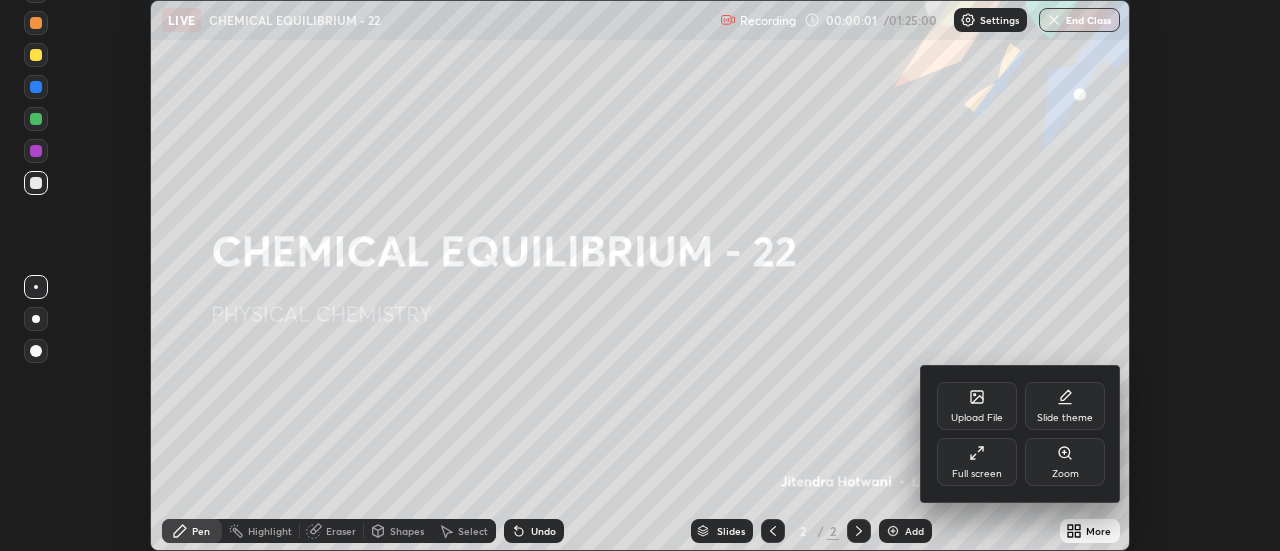 click on "Full screen" at bounding box center [977, 462] 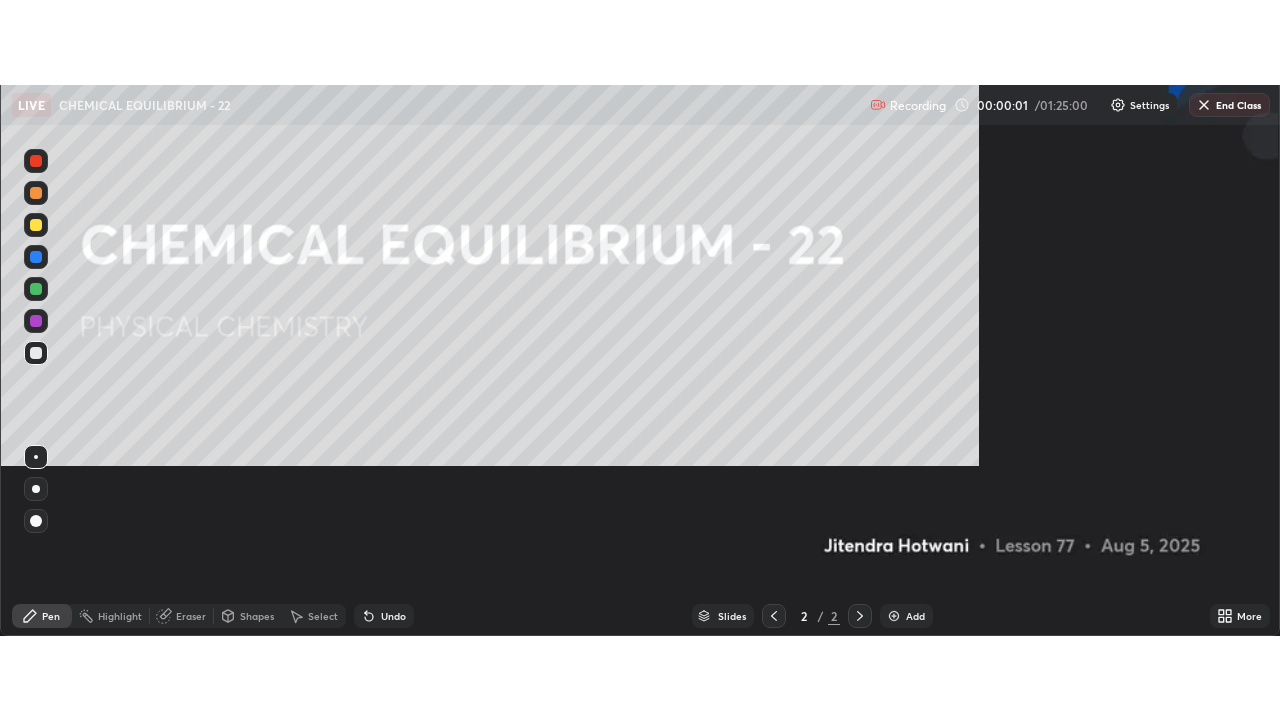 scroll, scrollTop: 99280, scrollLeft: 98720, axis: both 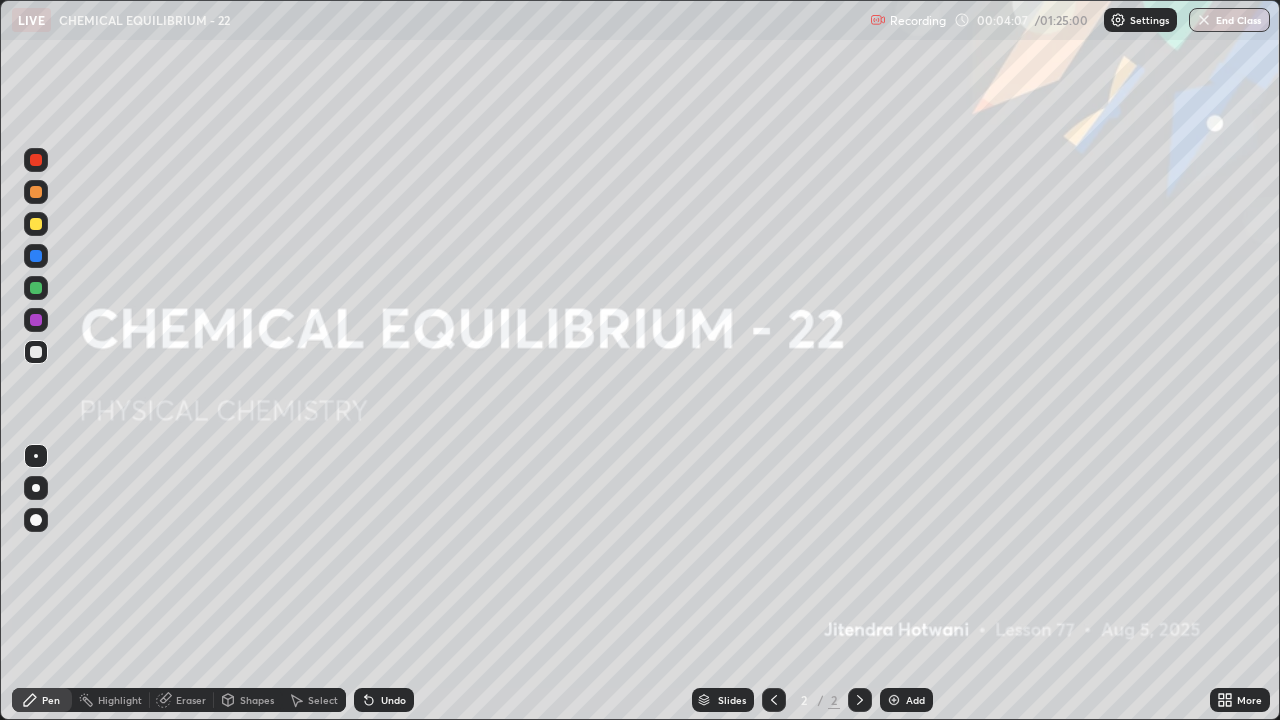 click at bounding box center [894, 700] 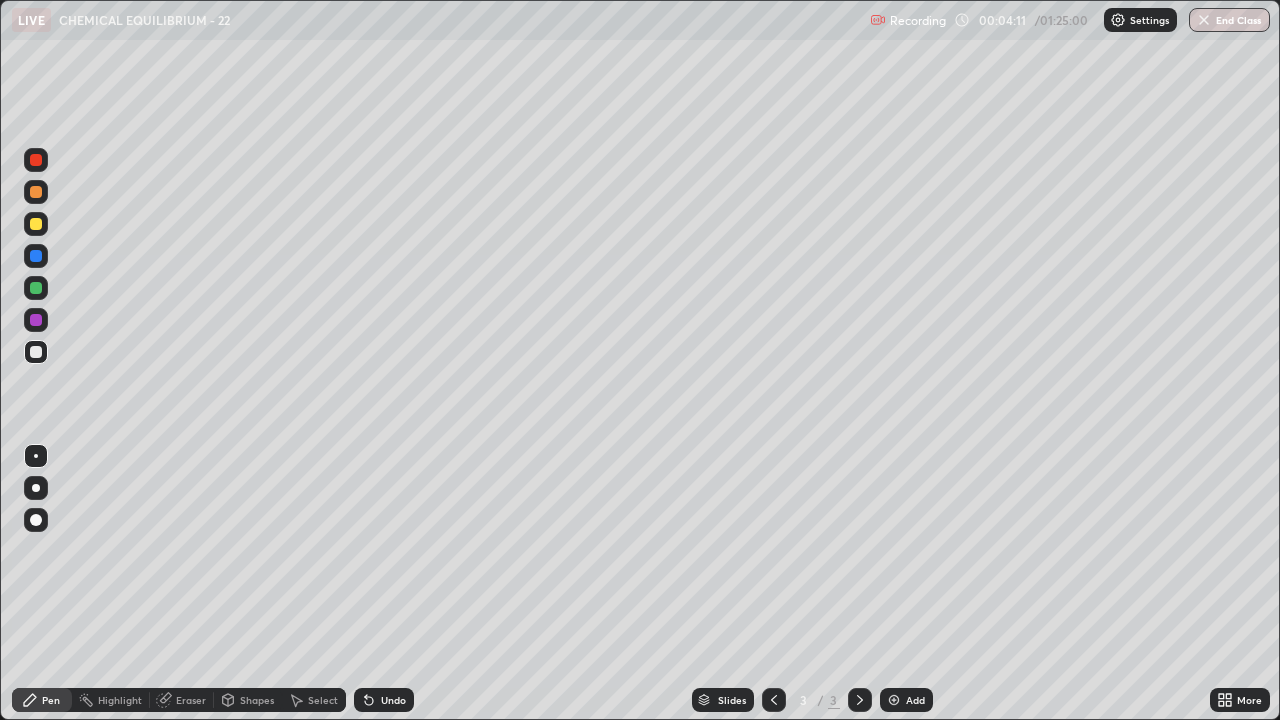 click at bounding box center [36, 352] 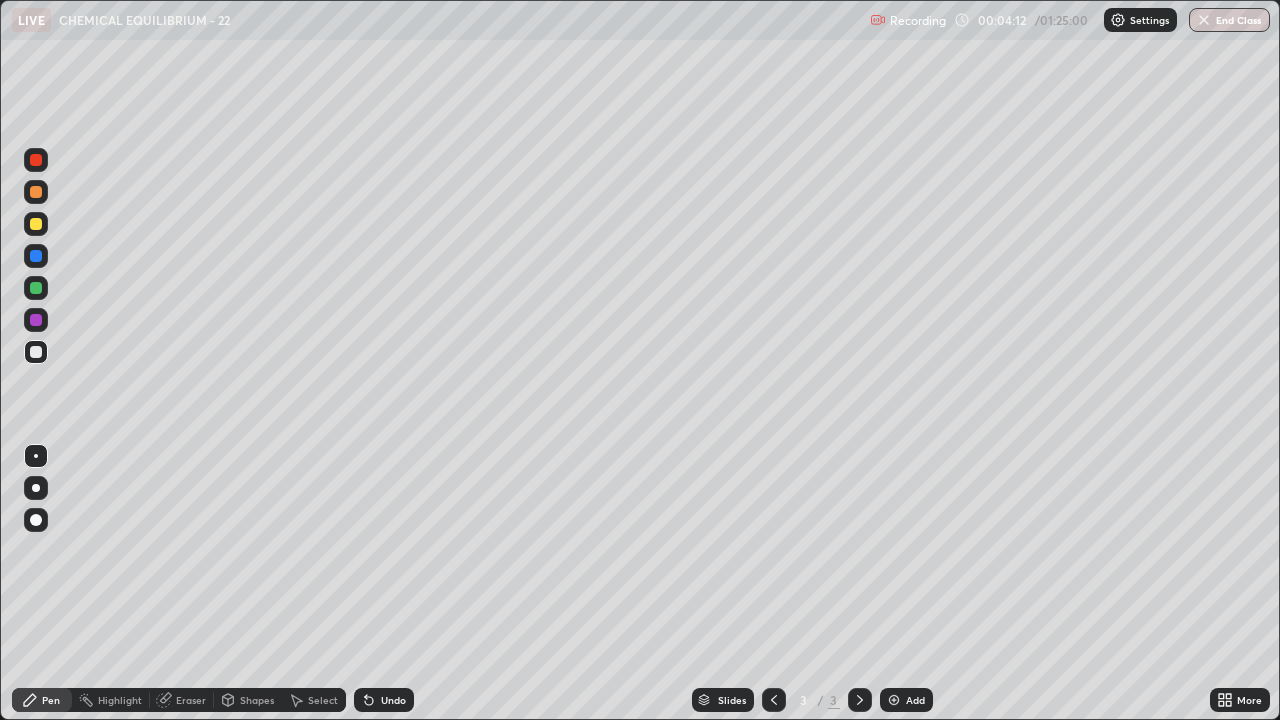 click at bounding box center [36, 224] 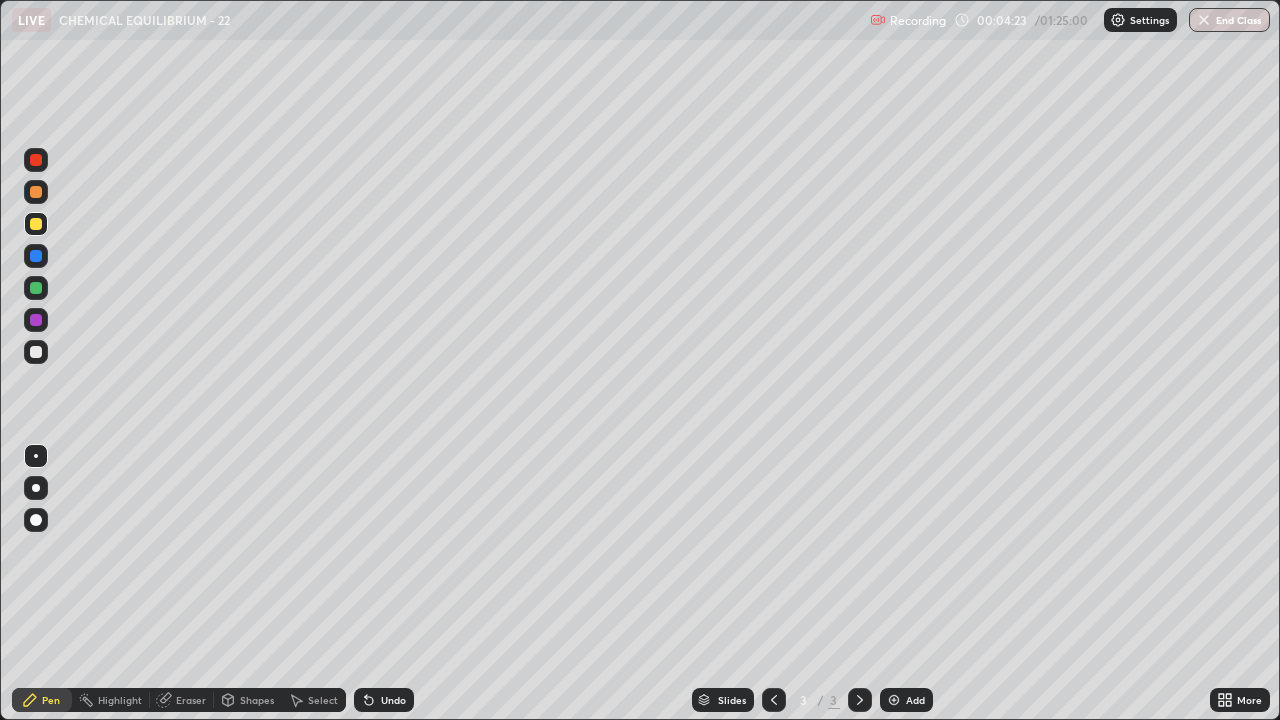 click at bounding box center [36, 352] 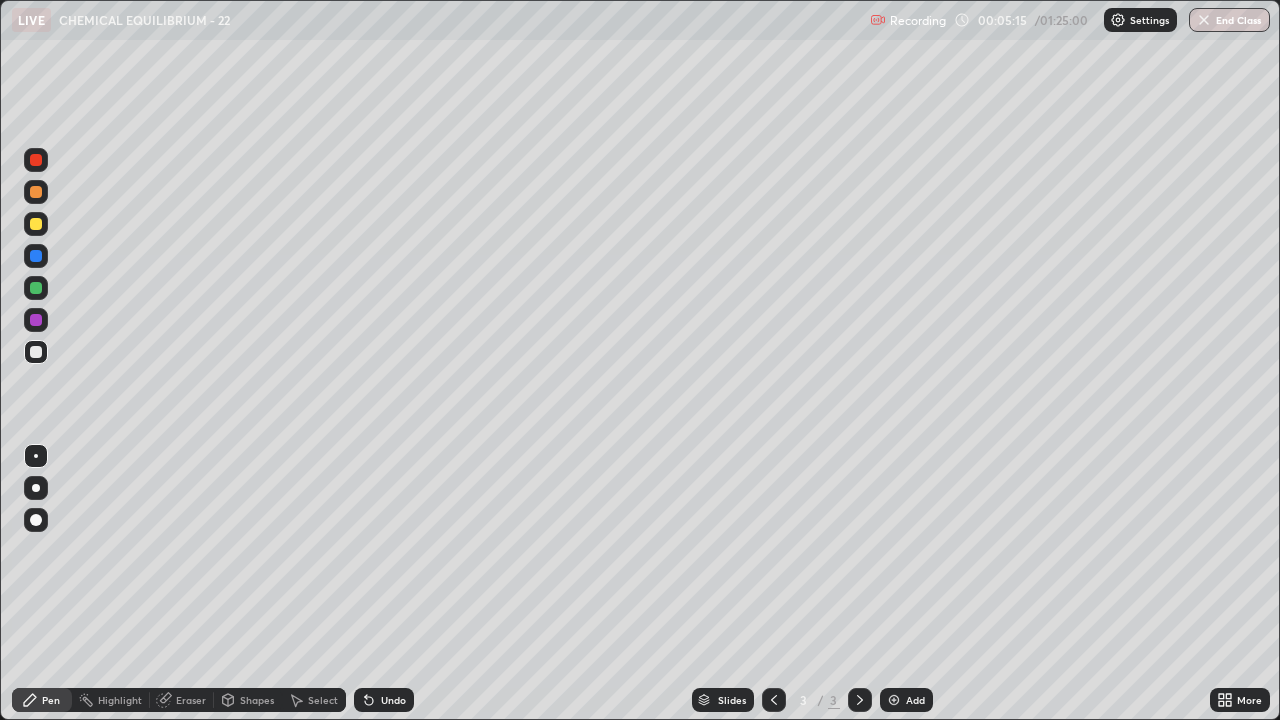 click at bounding box center (36, 224) 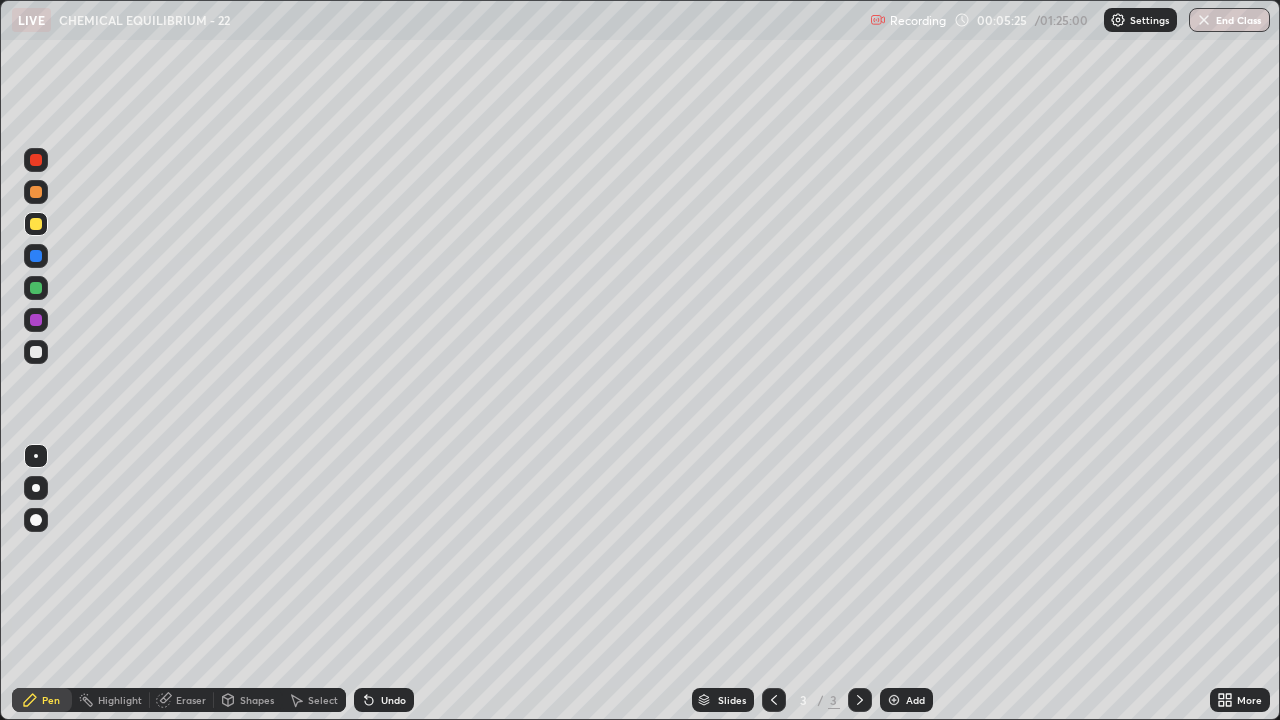 click at bounding box center [36, 352] 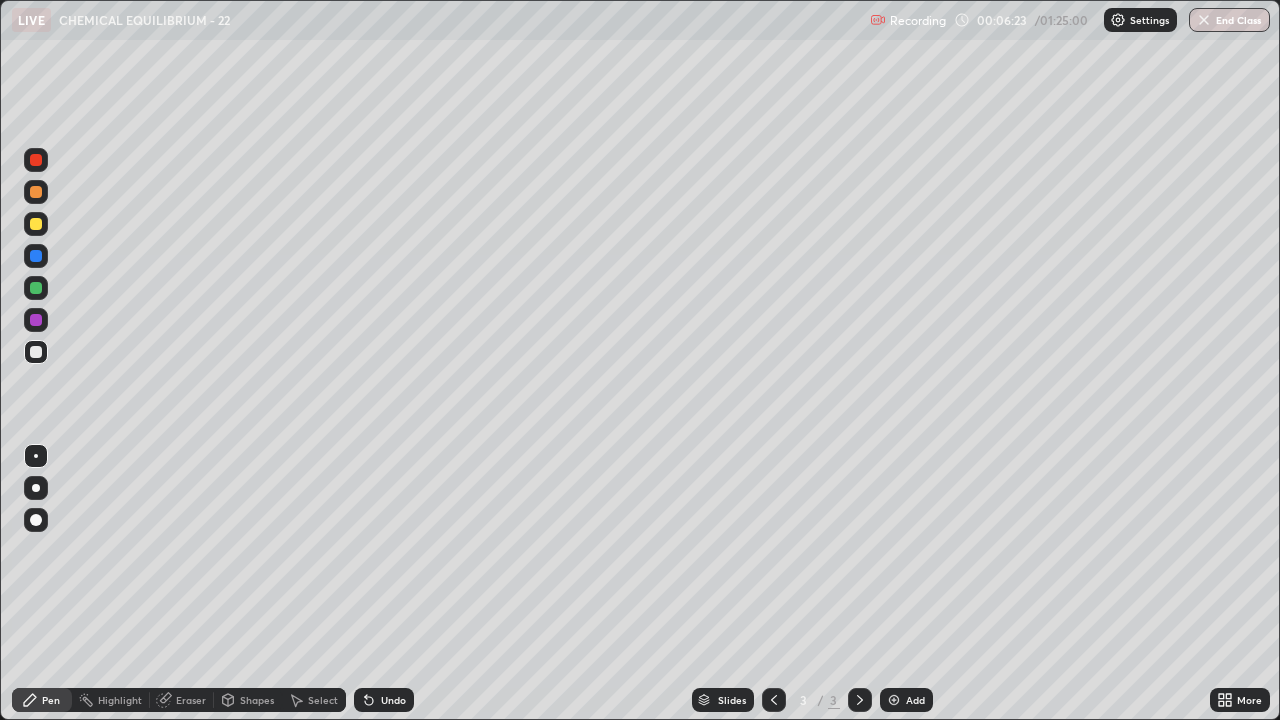 click at bounding box center [36, 224] 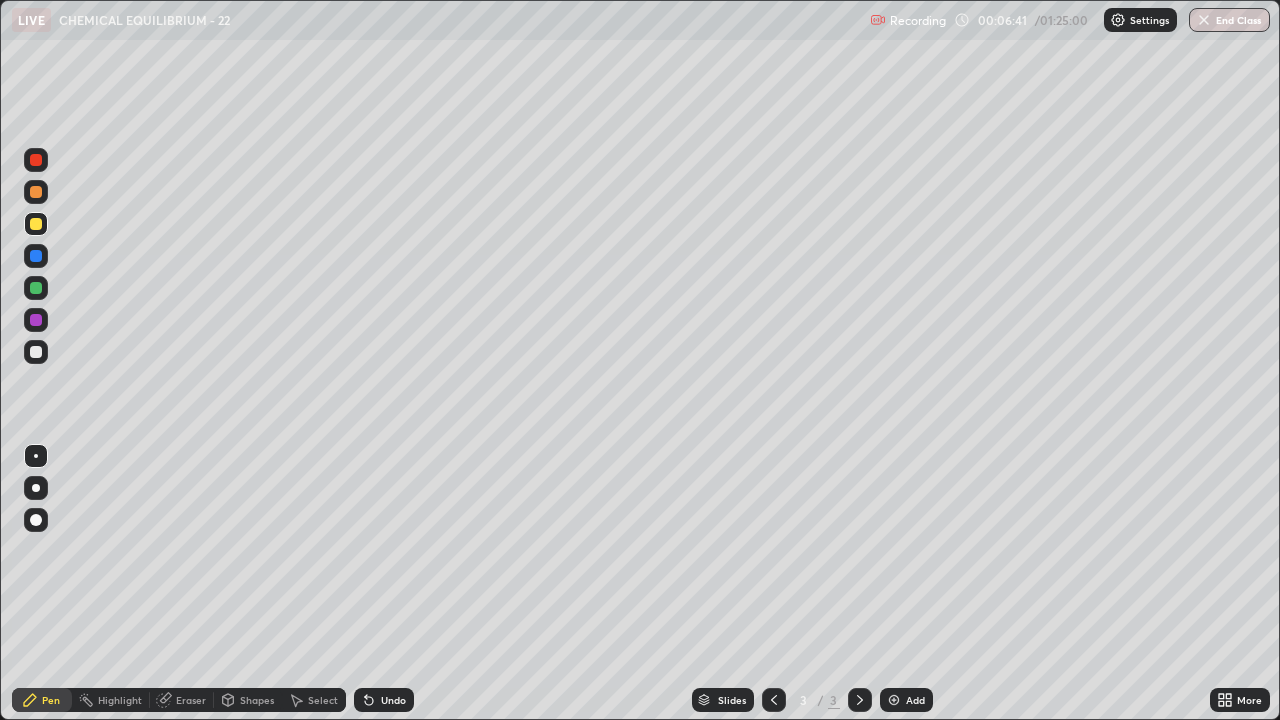 click at bounding box center [36, 352] 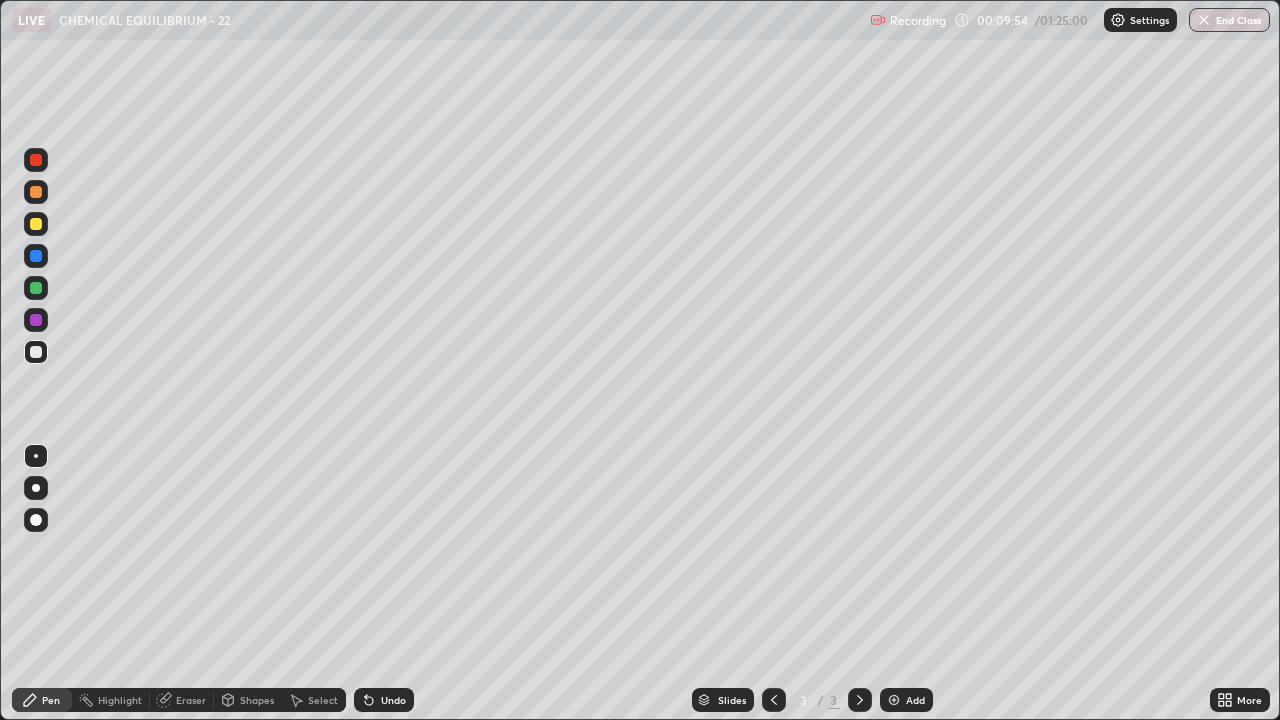 click on "Eraser" at bounding box center [191, 700] 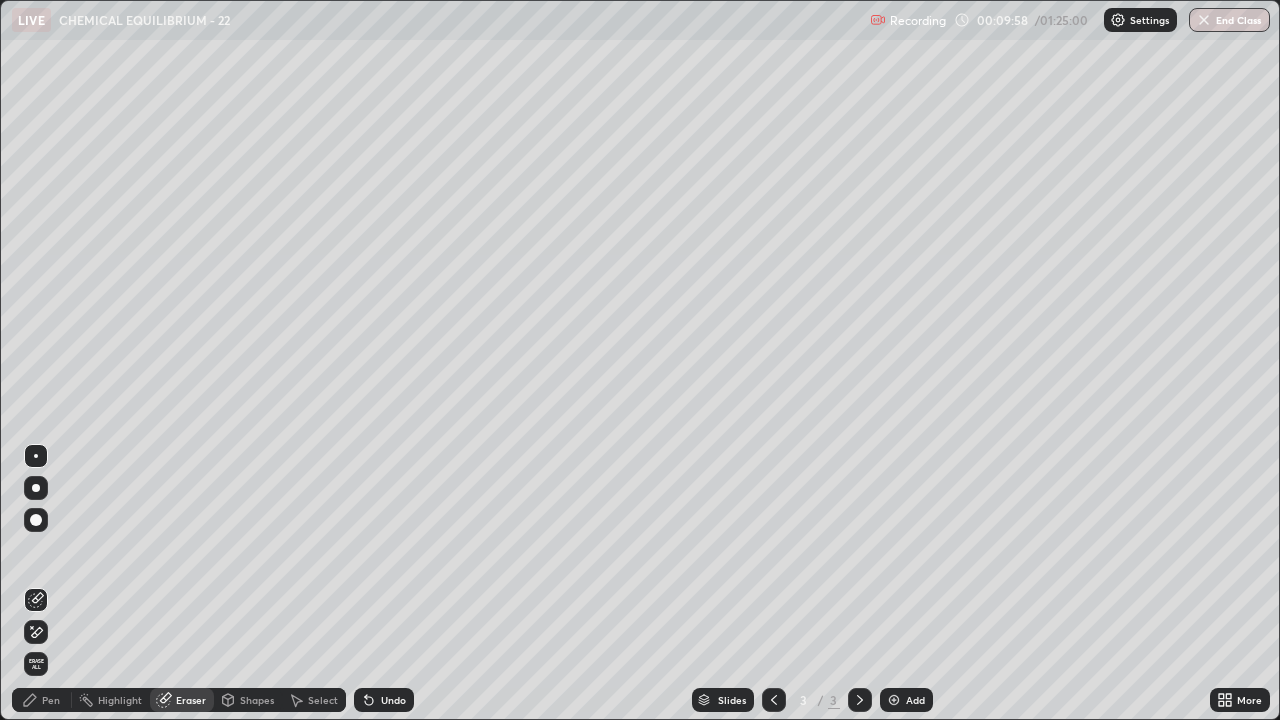 click on "Pen" at bounding box center [51, 700] 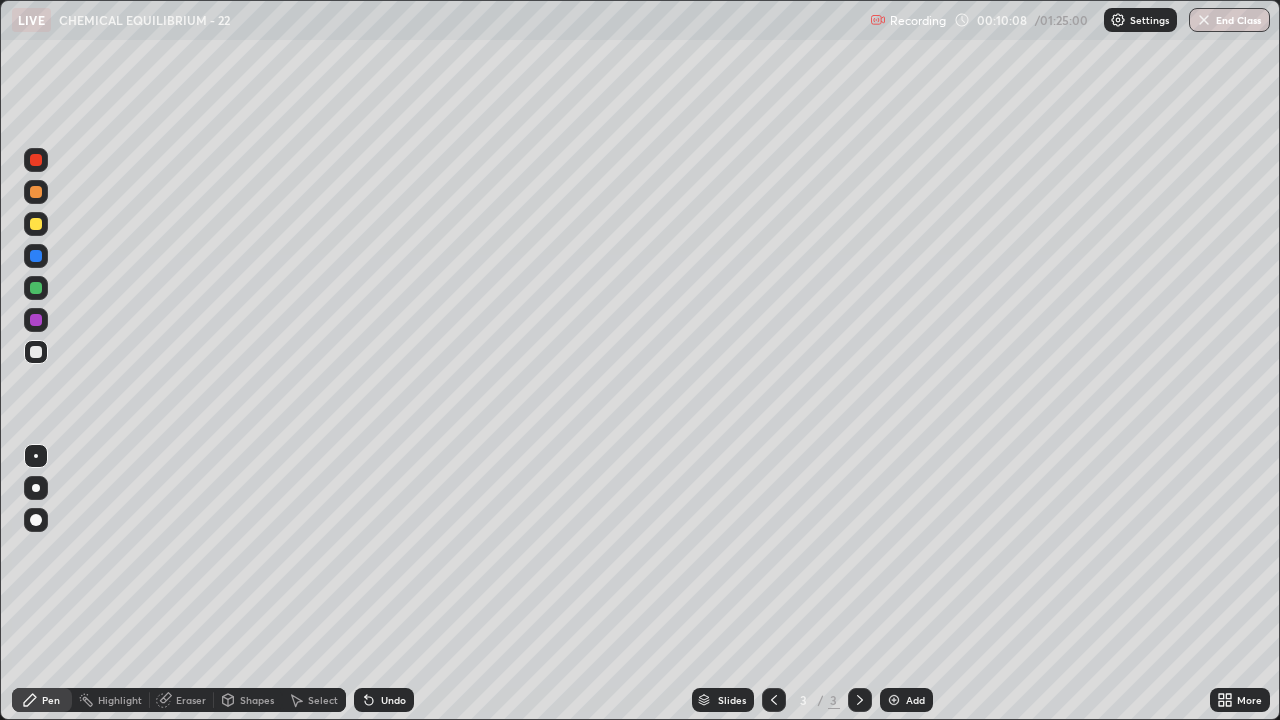 click at bounding box center [894, 700] 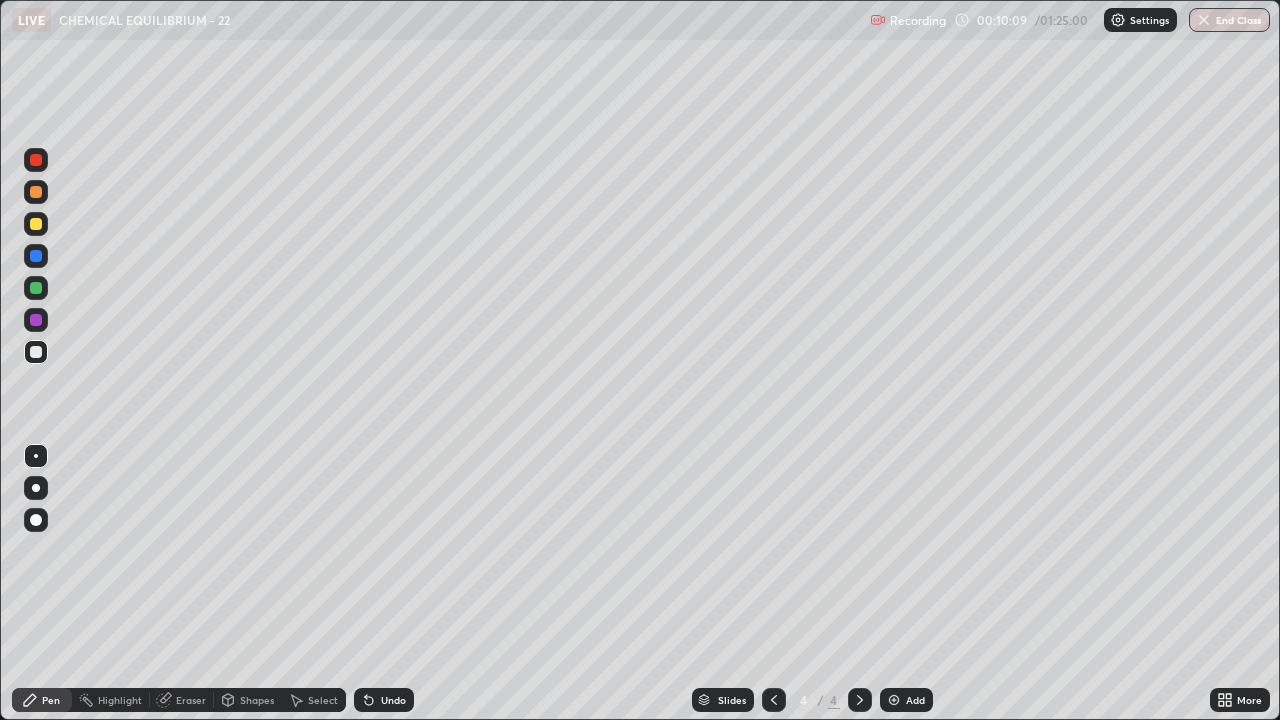 click at bounding box center (36, 224) 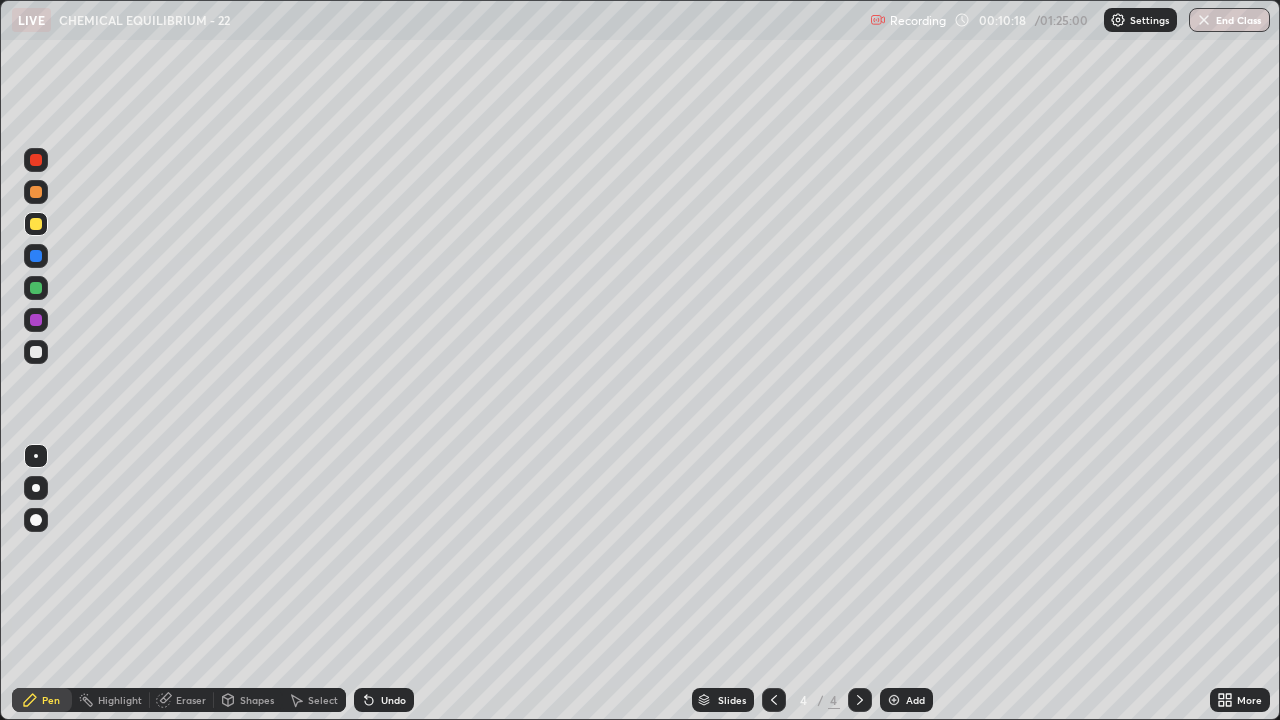 click at bounding box center [36, 352] 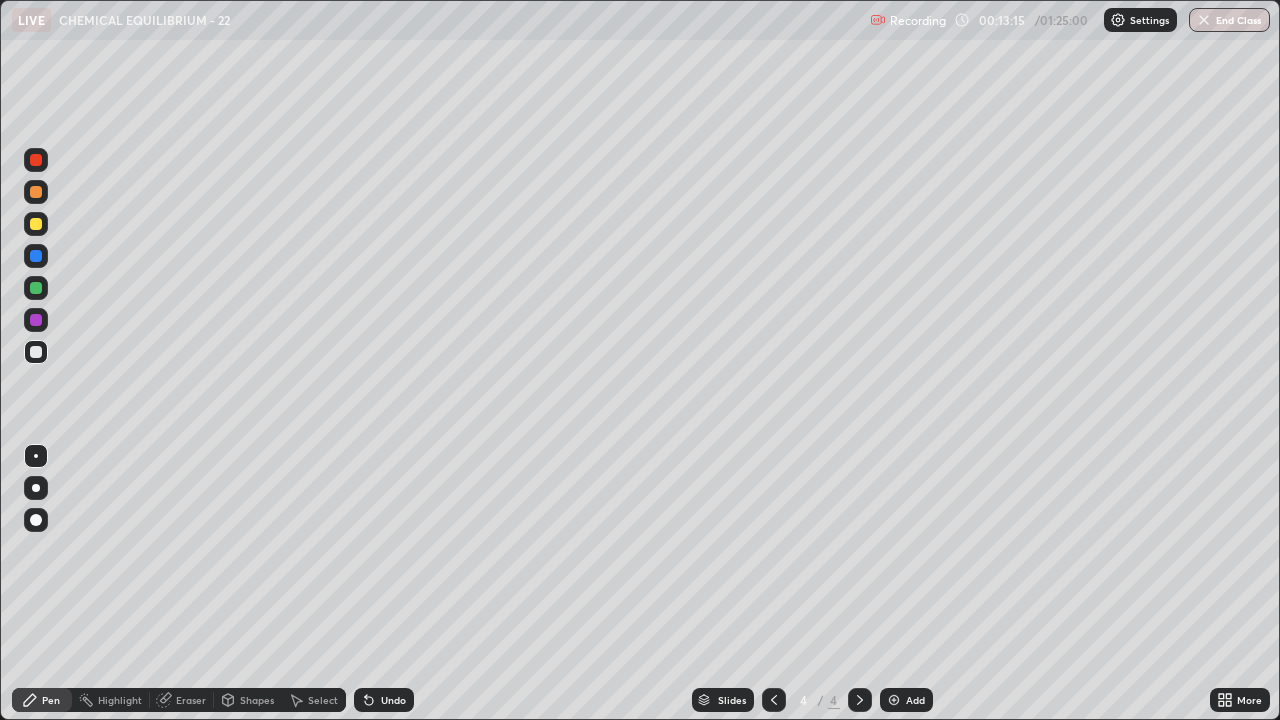 click at bounding box center (36, 160) 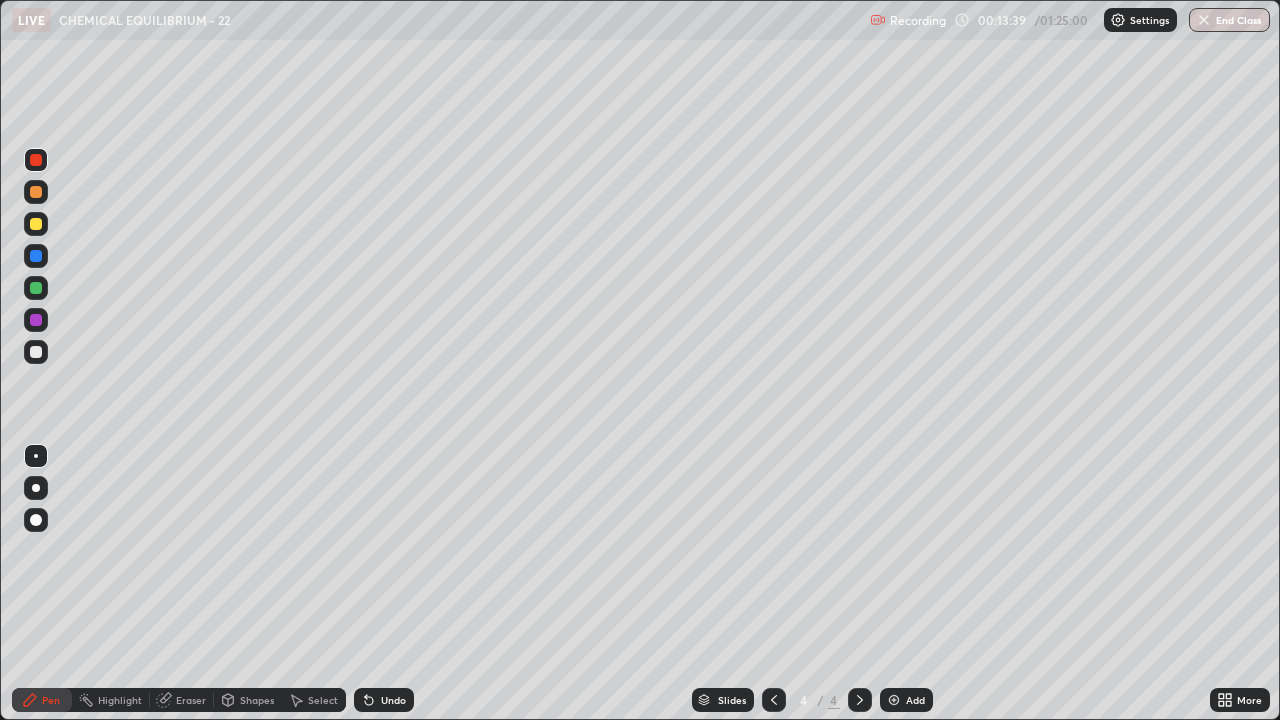 click on "Undo" at bounding box center (393, 700) 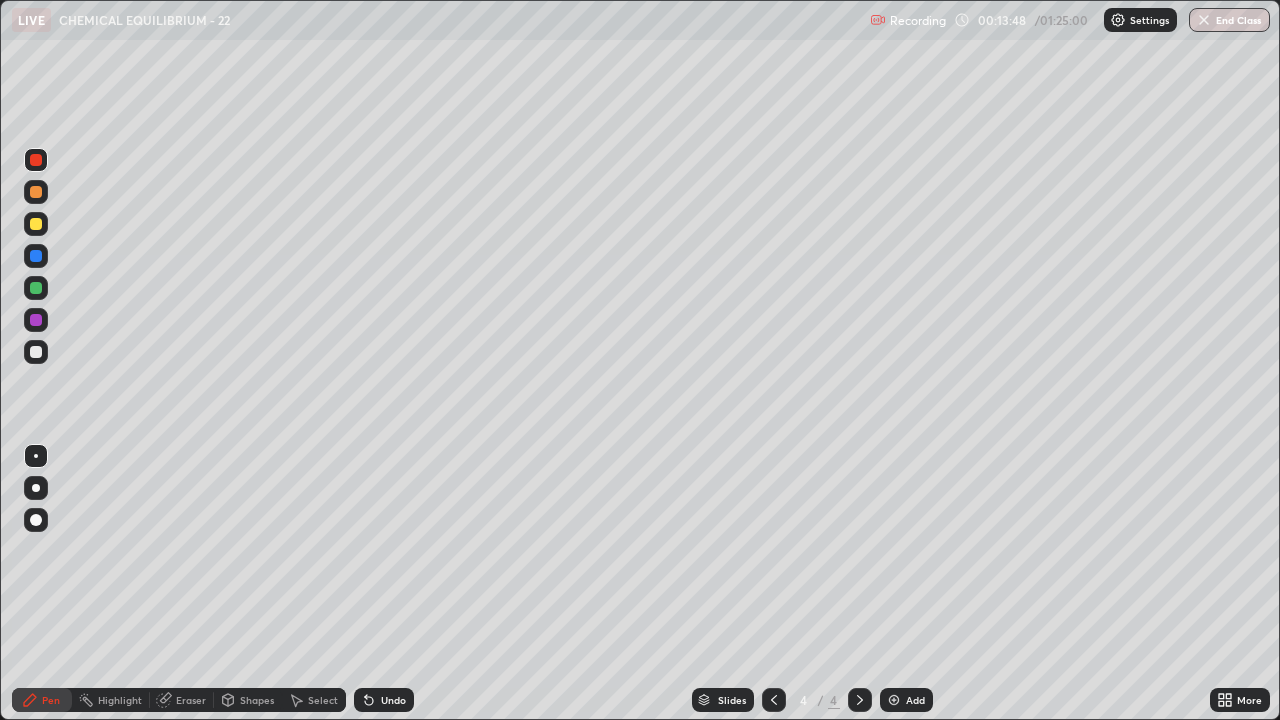click at bounding box center [36, 352] 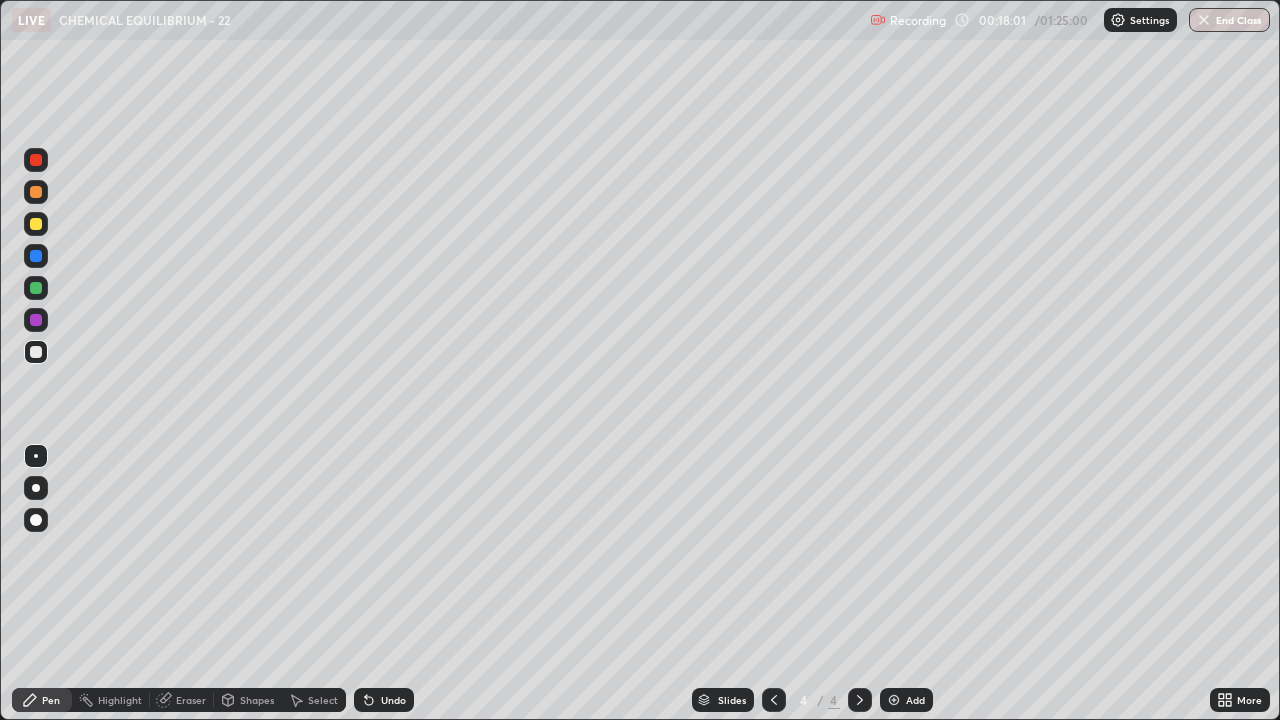 click at bounding box center [36, 224] 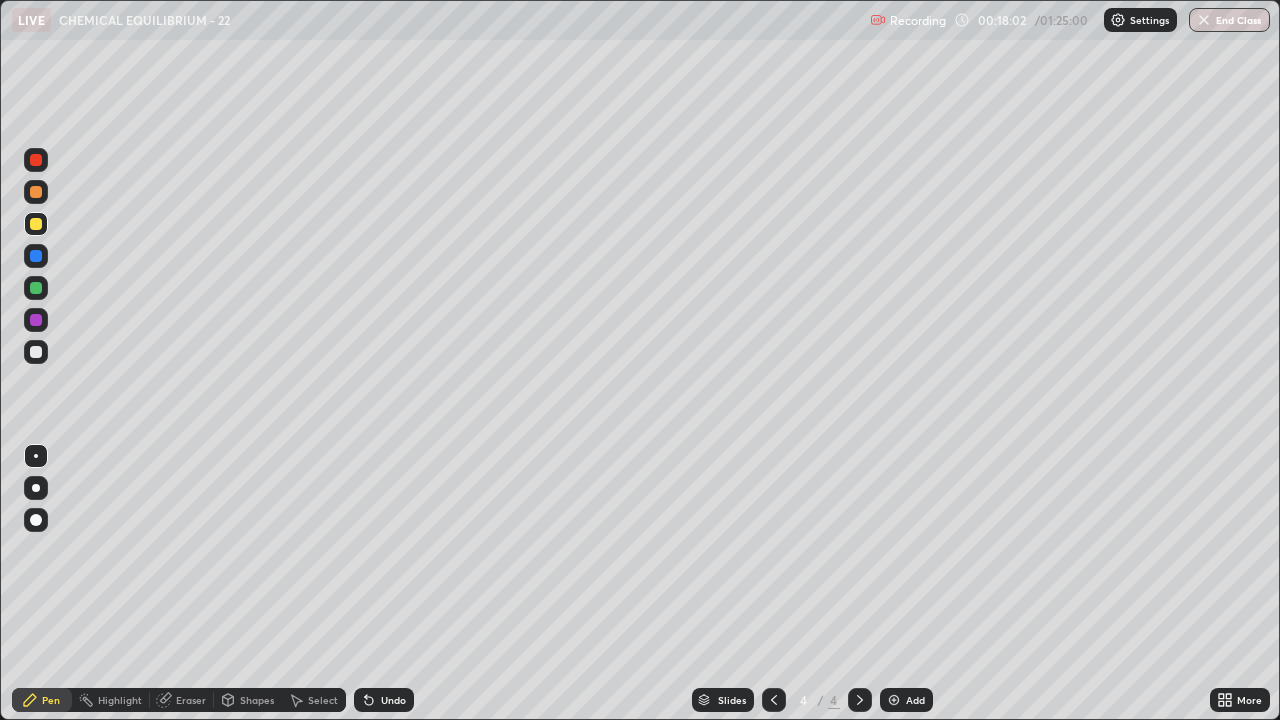 click at bounding box center [36, 352] 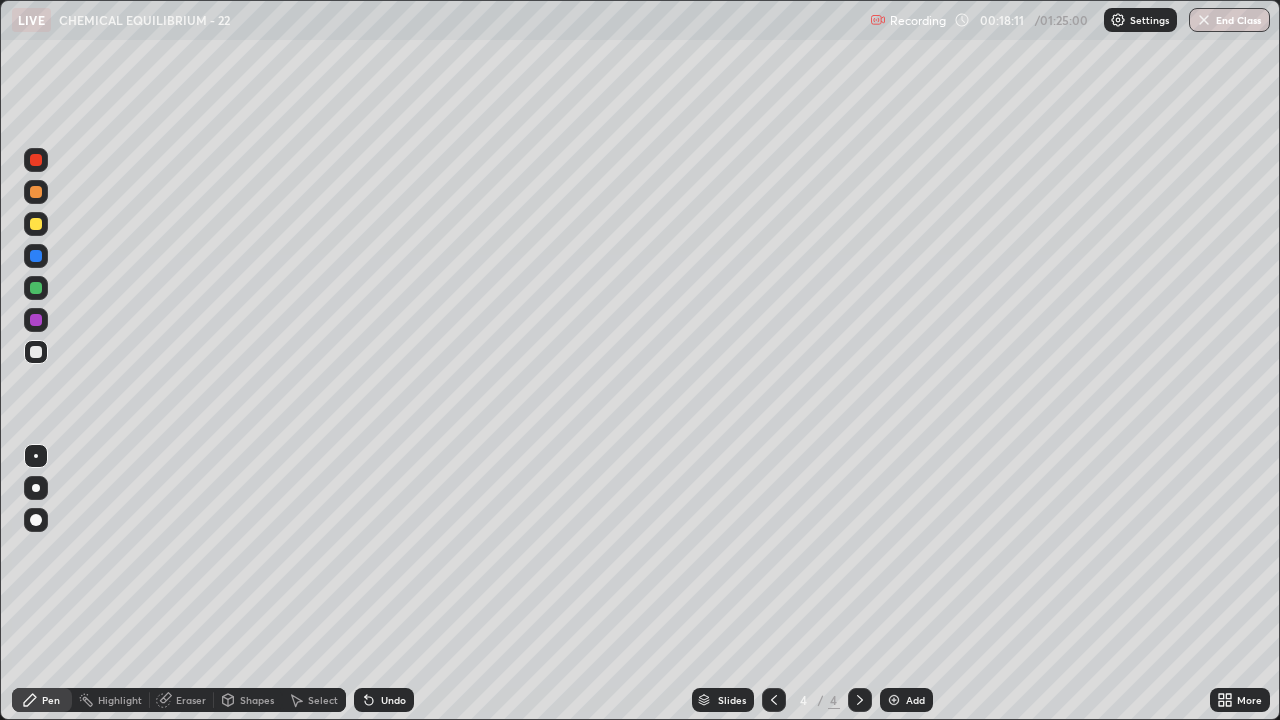 click on "Undo" at bounding box center (393, 700) 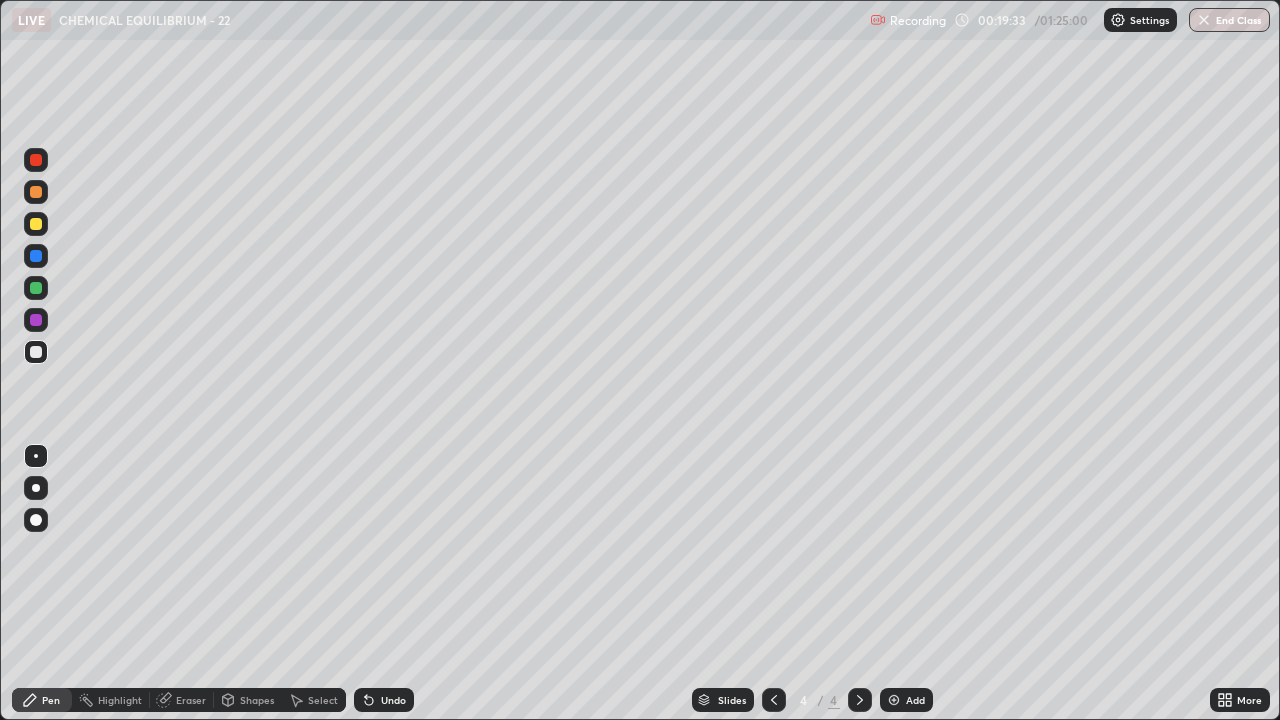 click at bounding box center (36, 224) 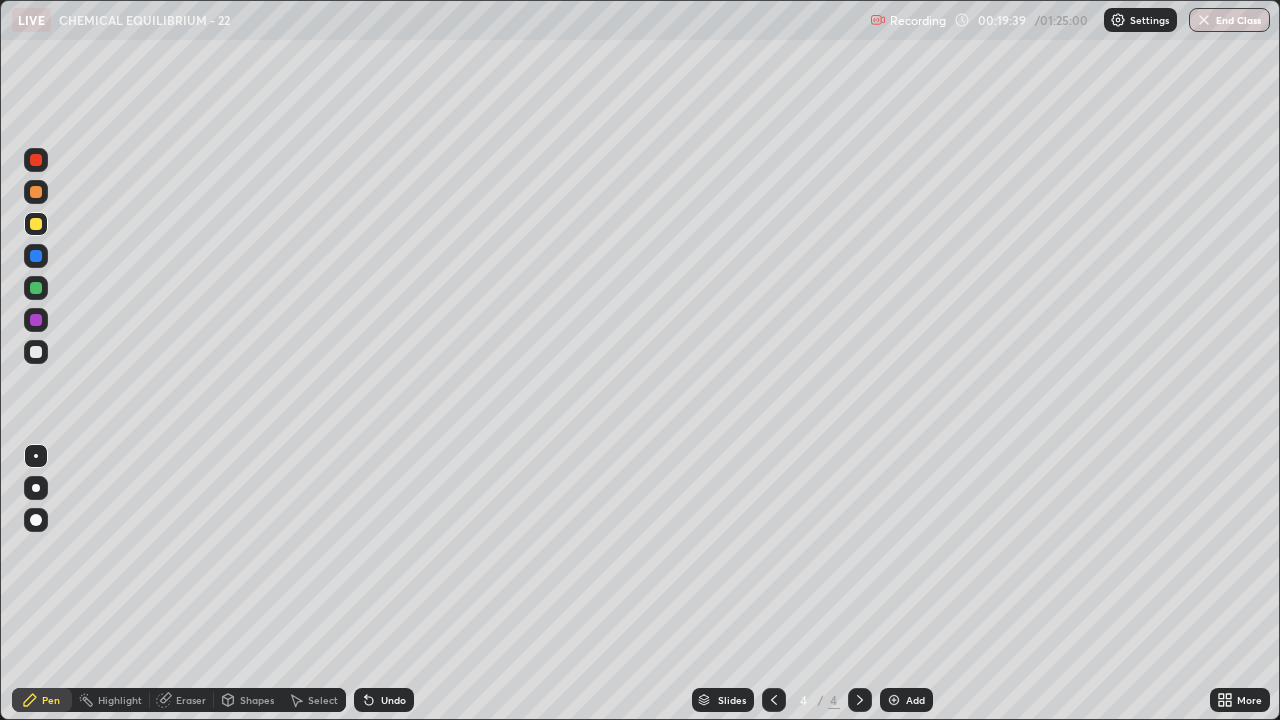 click at bounding box center [36, 352] 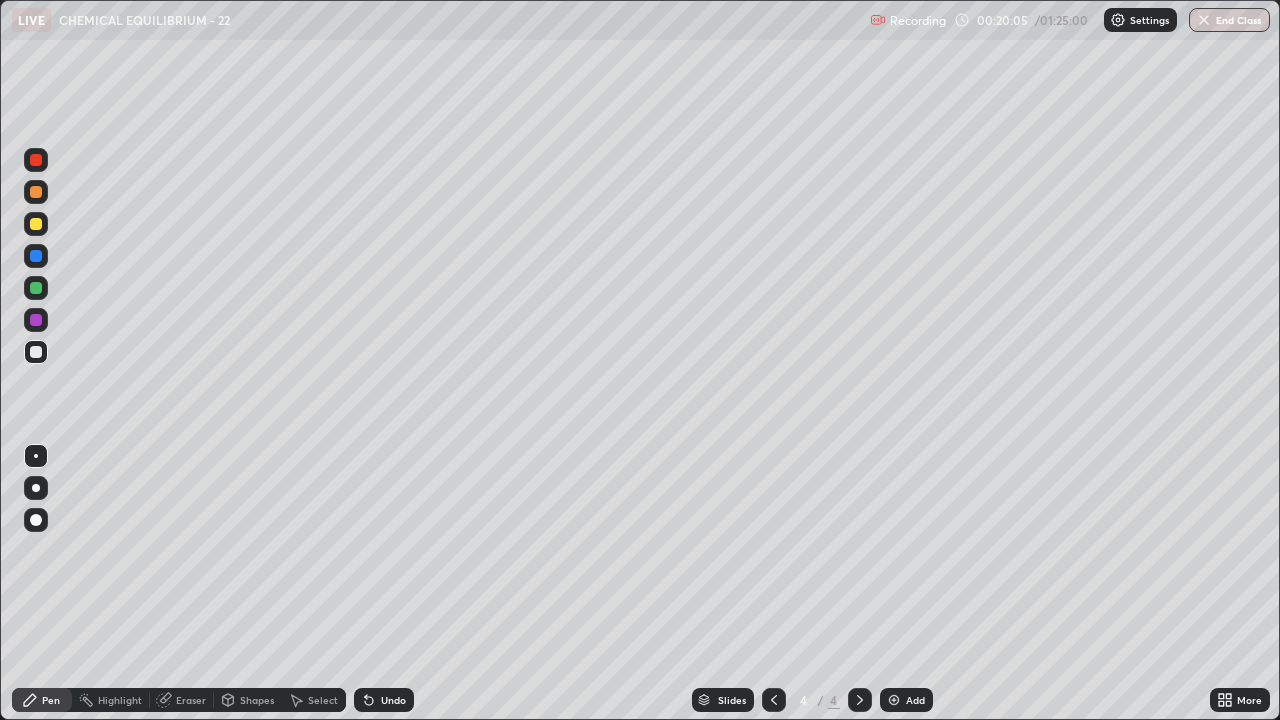 click on "Add" at bounding box center (915, 700) 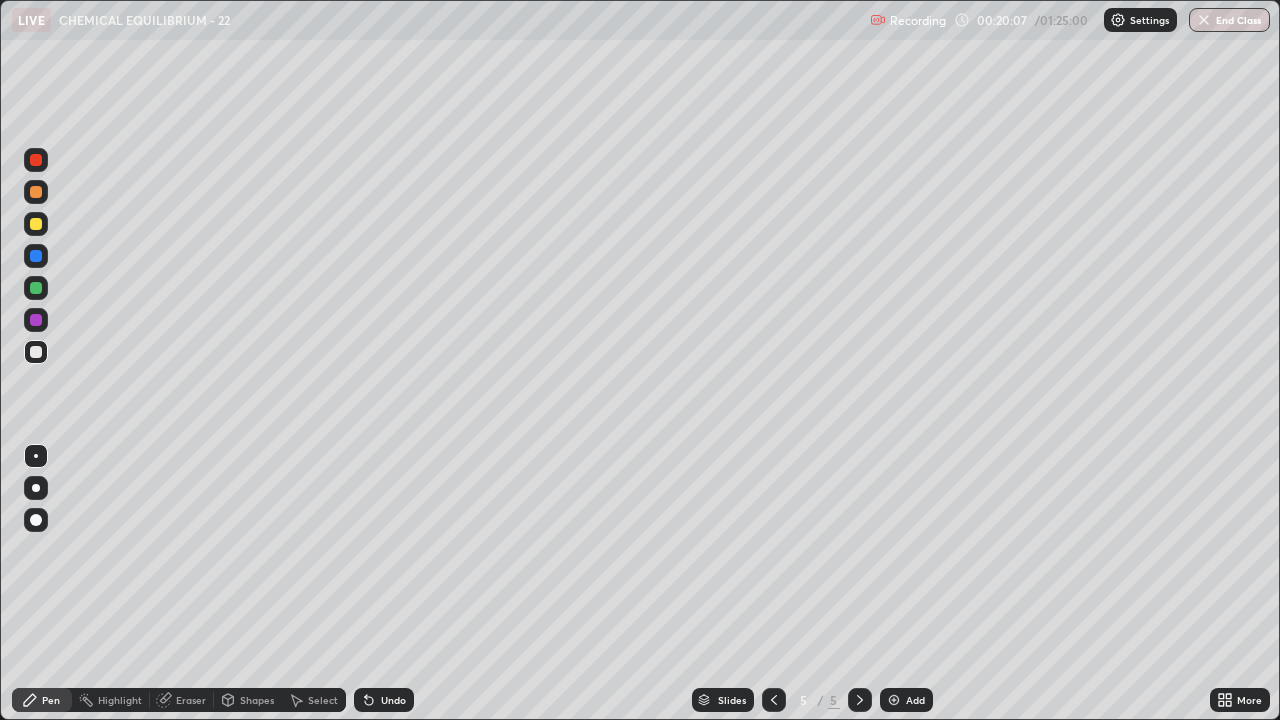 click at bounding box center (36, 224) 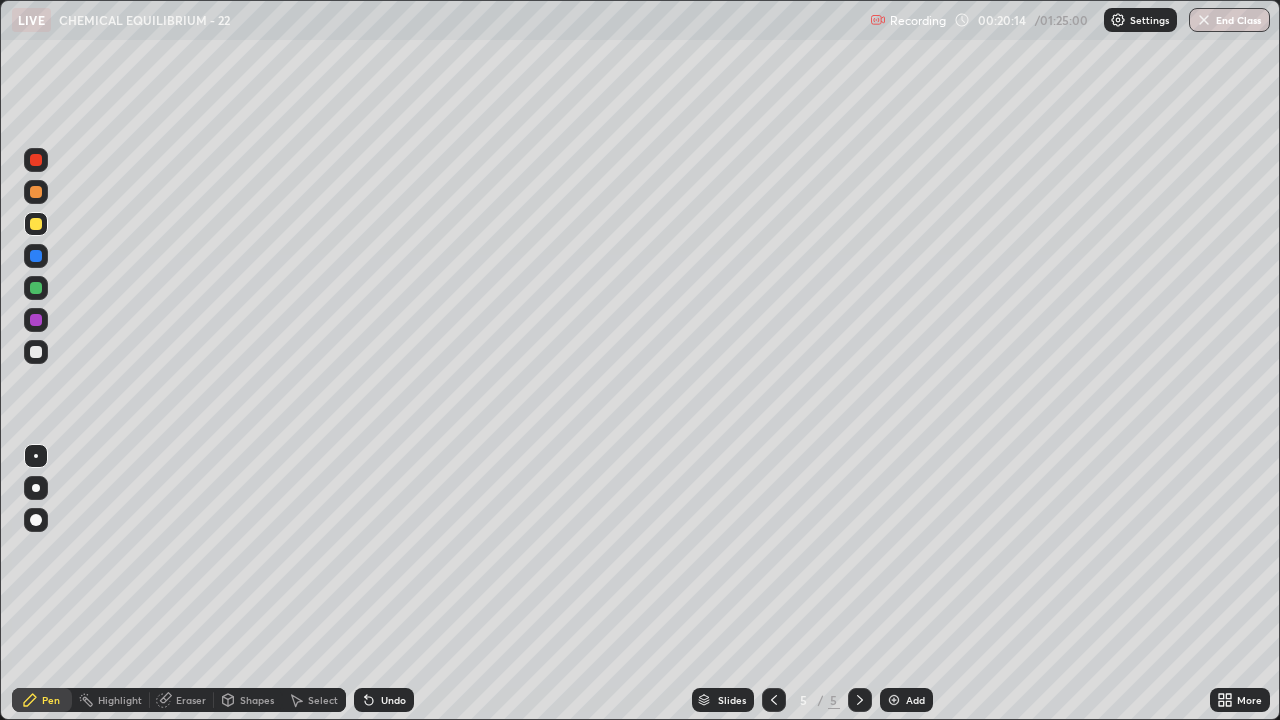 click at bounding box center [36, 352] 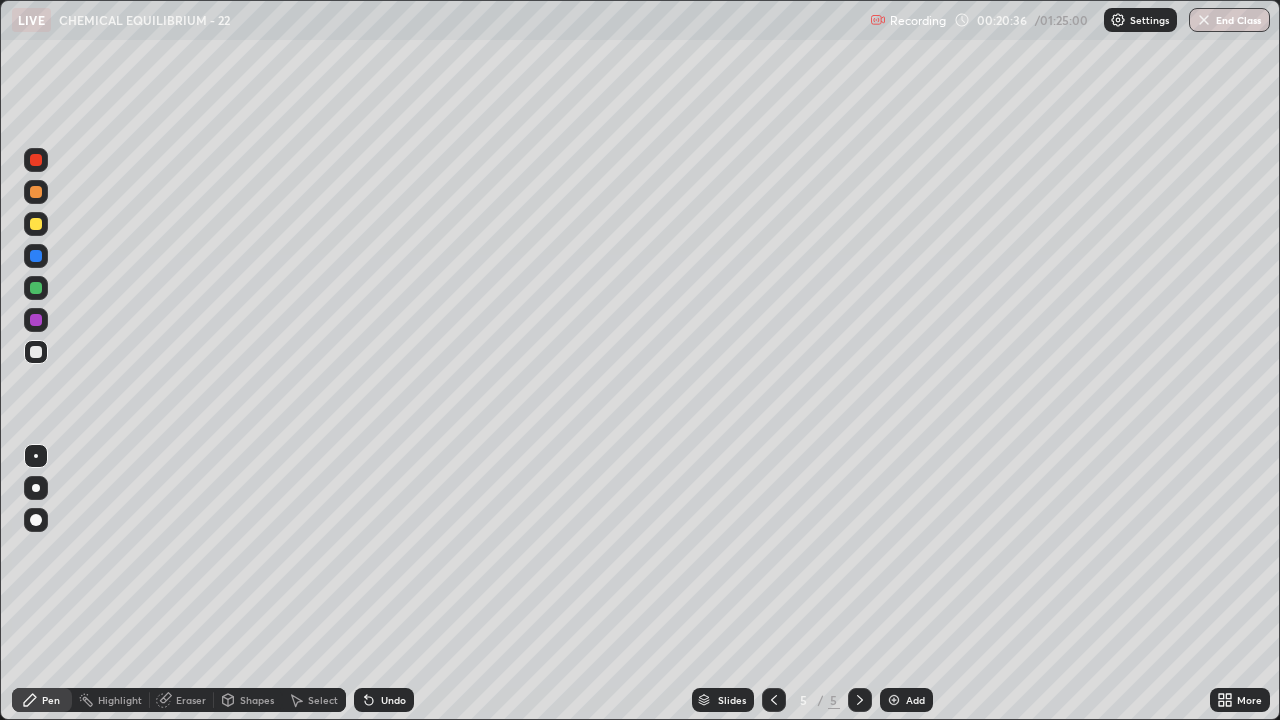 click at bounding box center [36, 224] 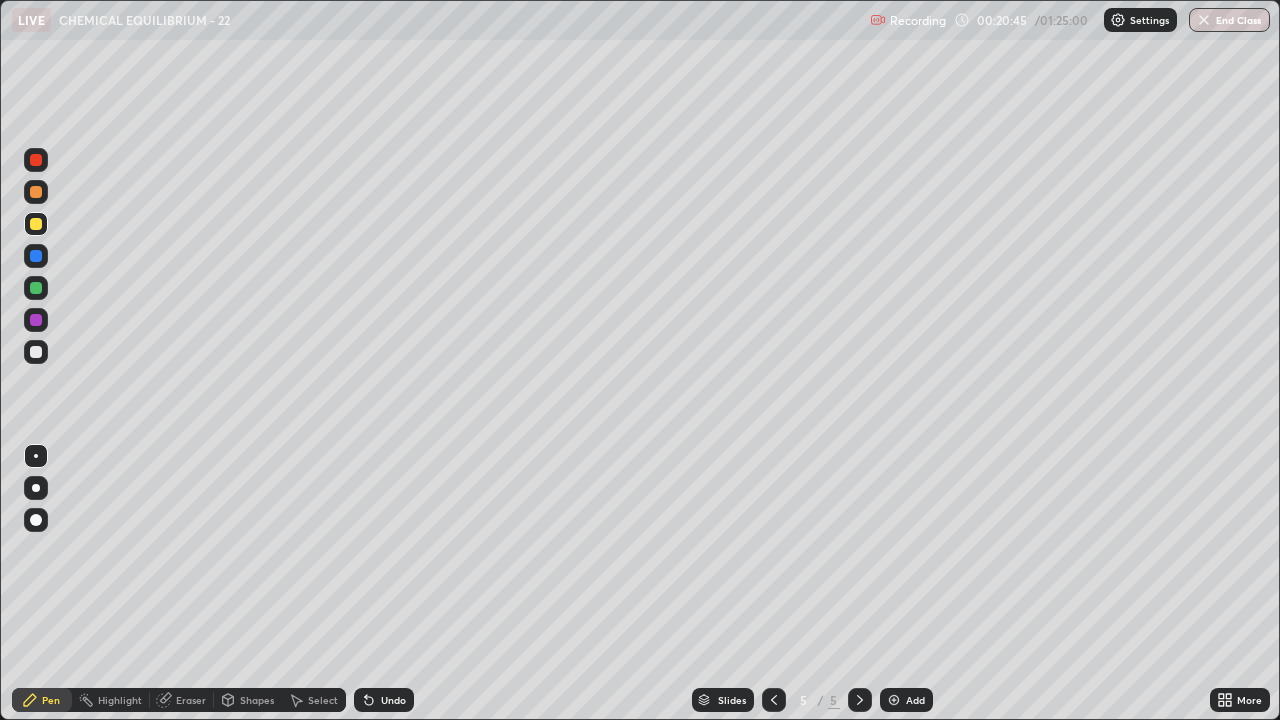click at bounding box center (36, 352) 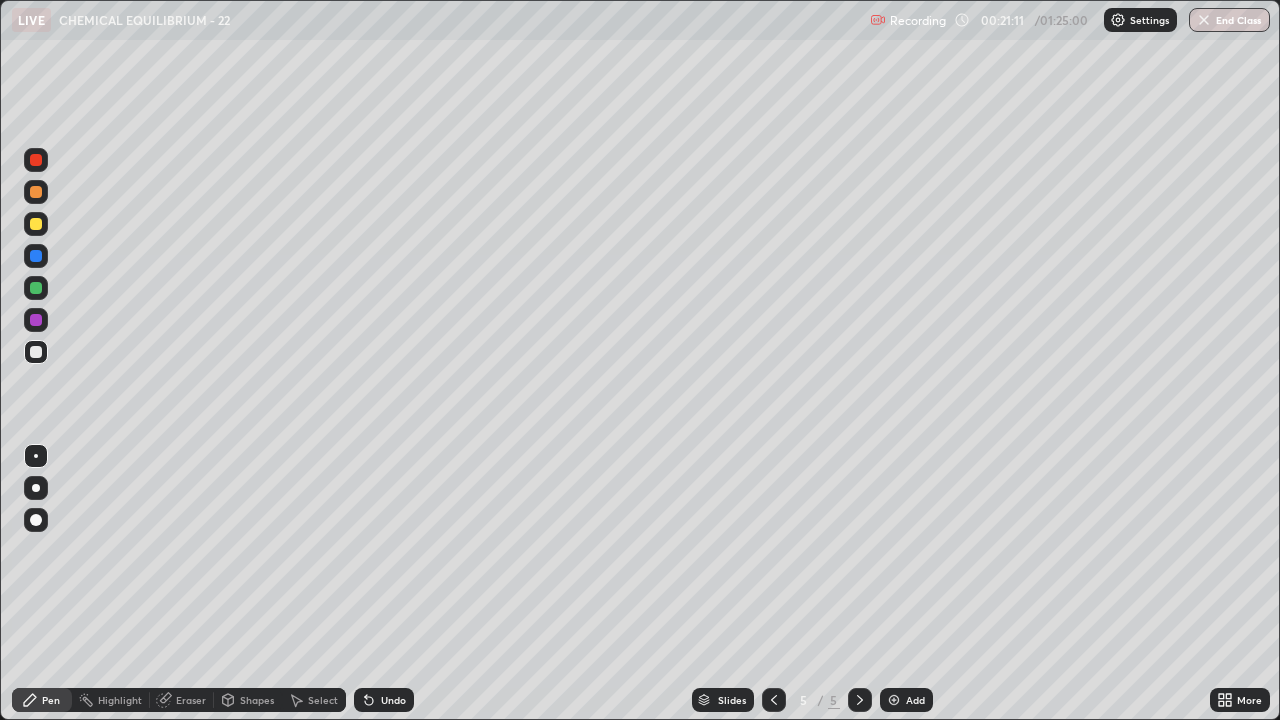 click at bounding box center (36, 224) 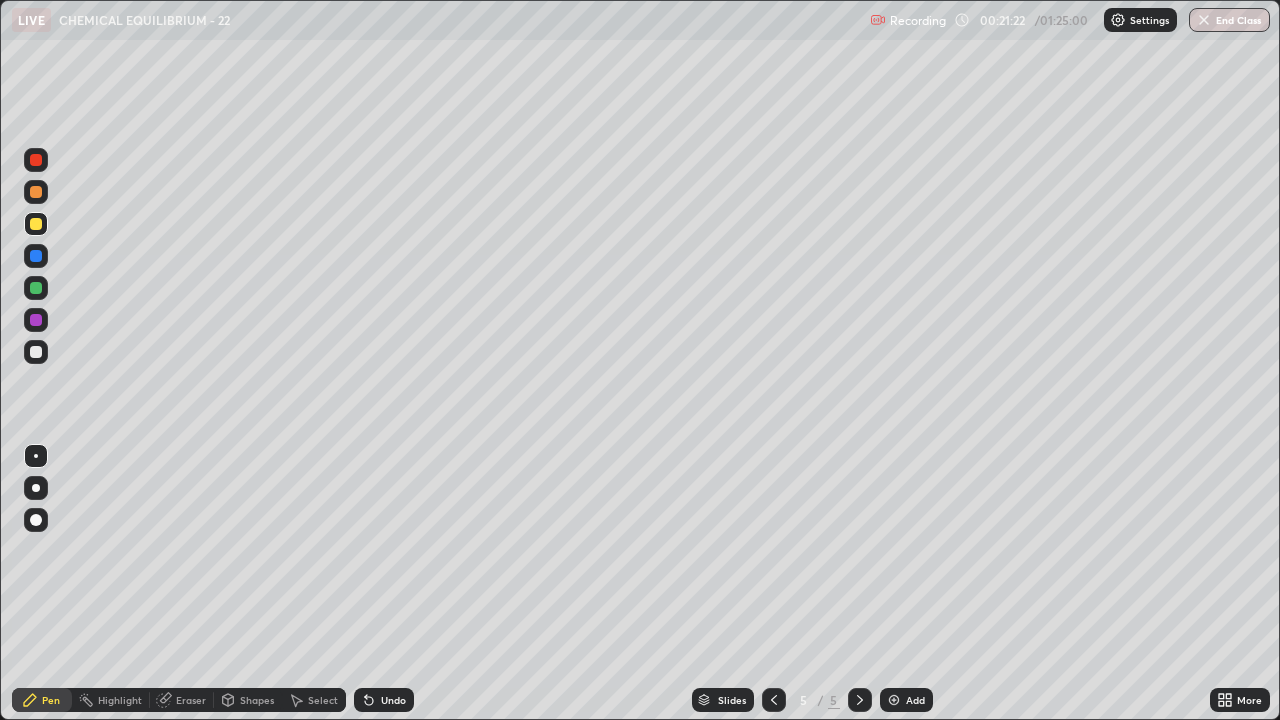 click 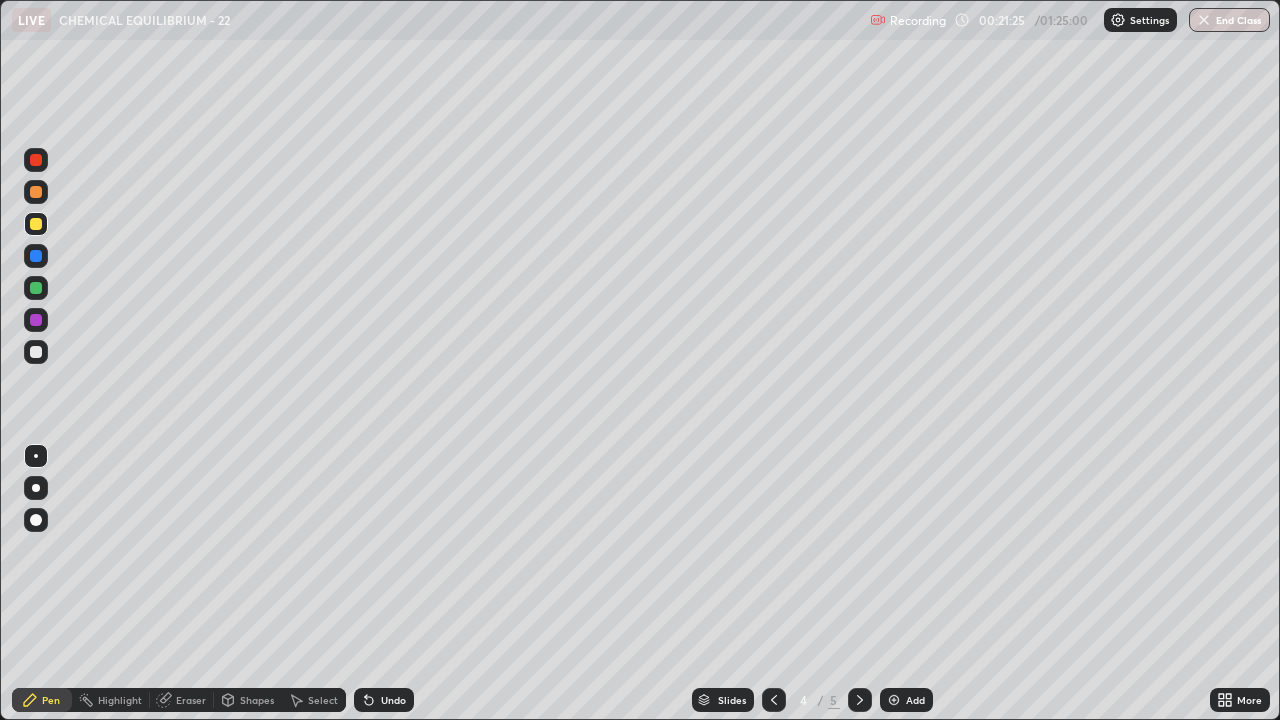 click 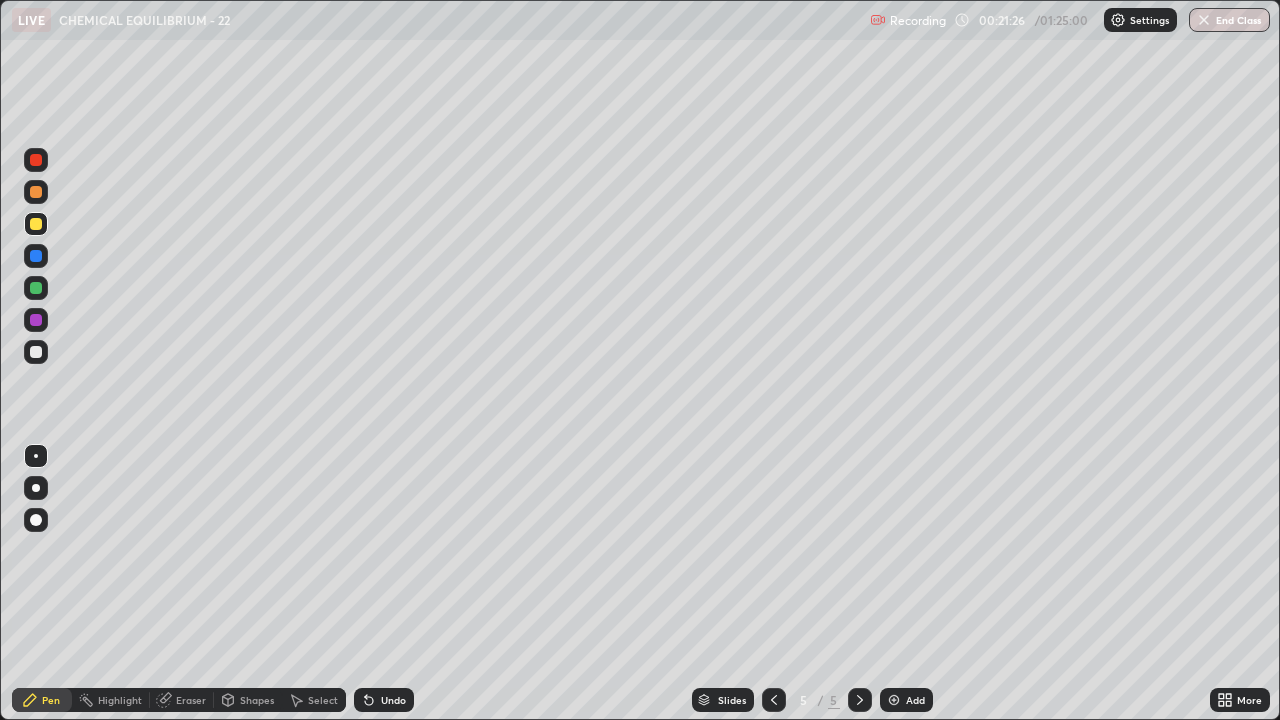 click at bounding box center (36, 352) 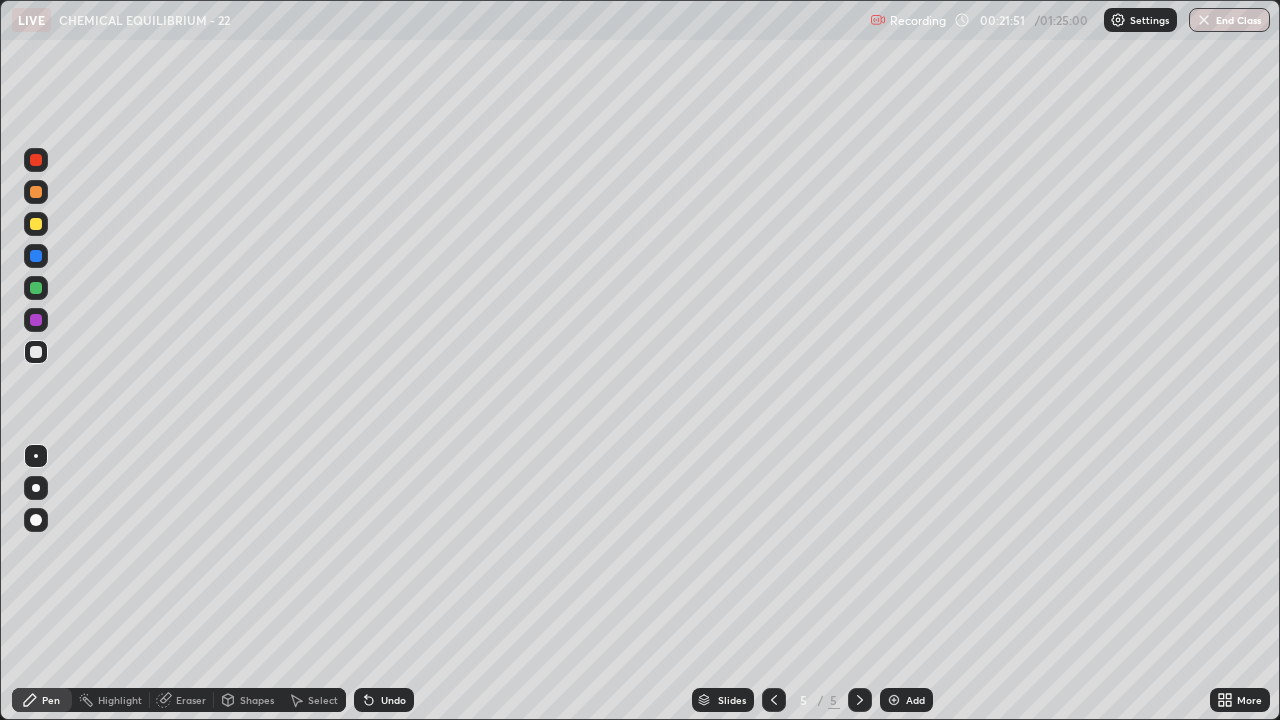 click 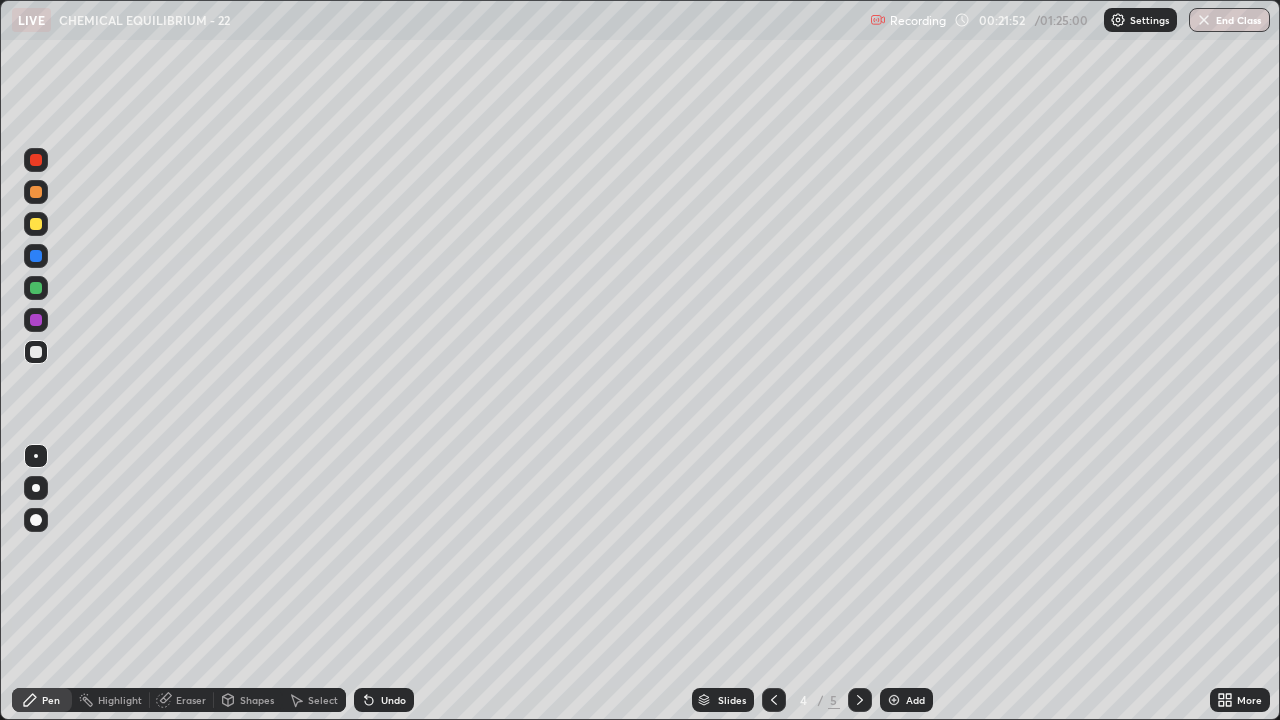 click 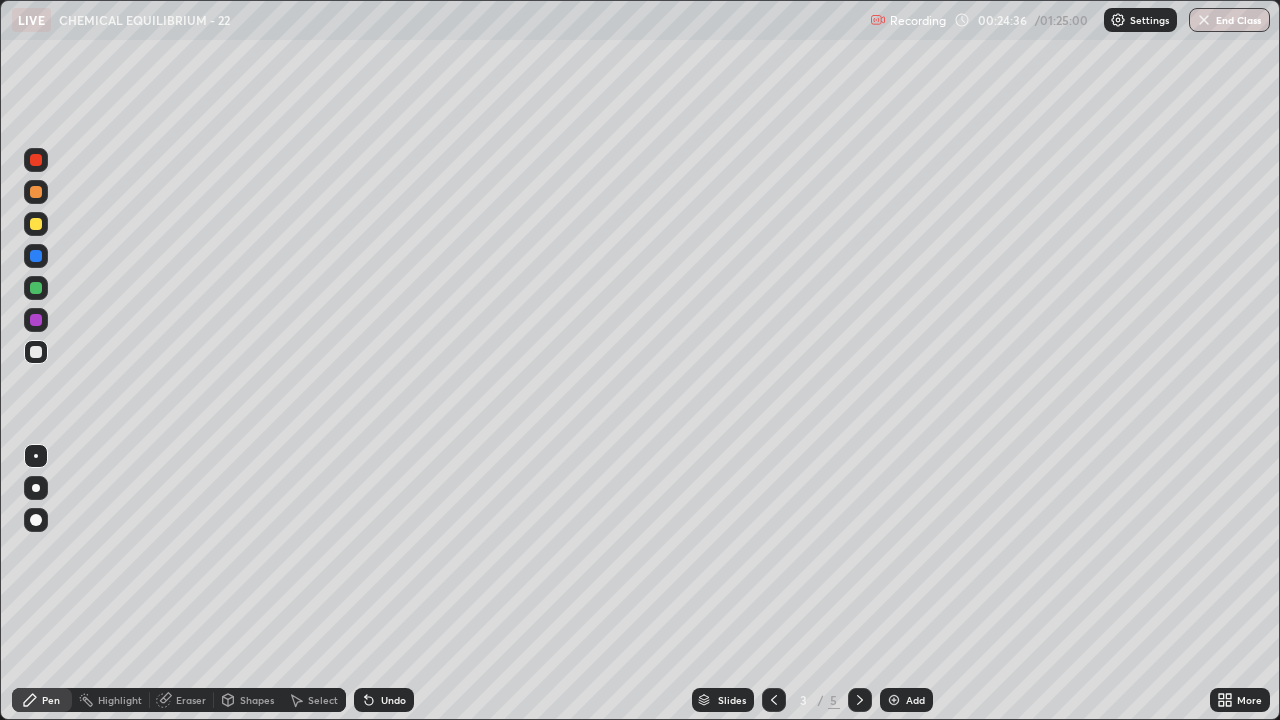 click at bounding box center [36, 288] 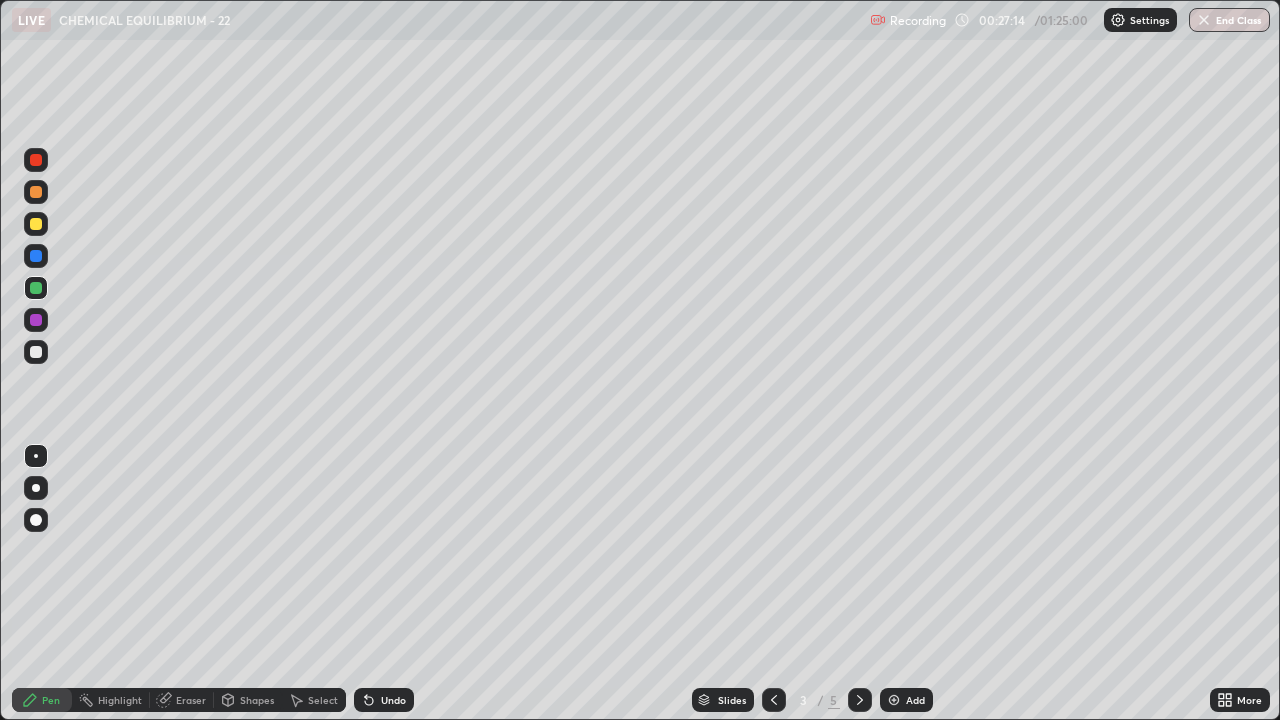 click at bounding box center (36, 224) 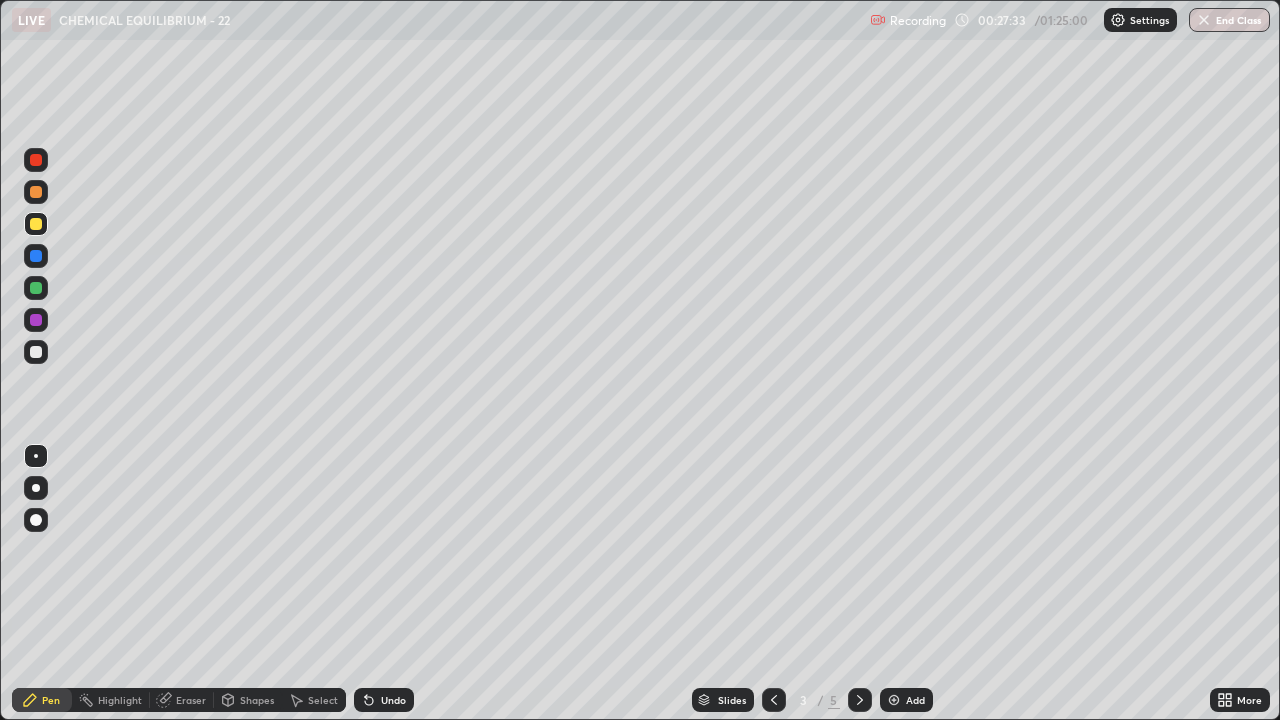 click 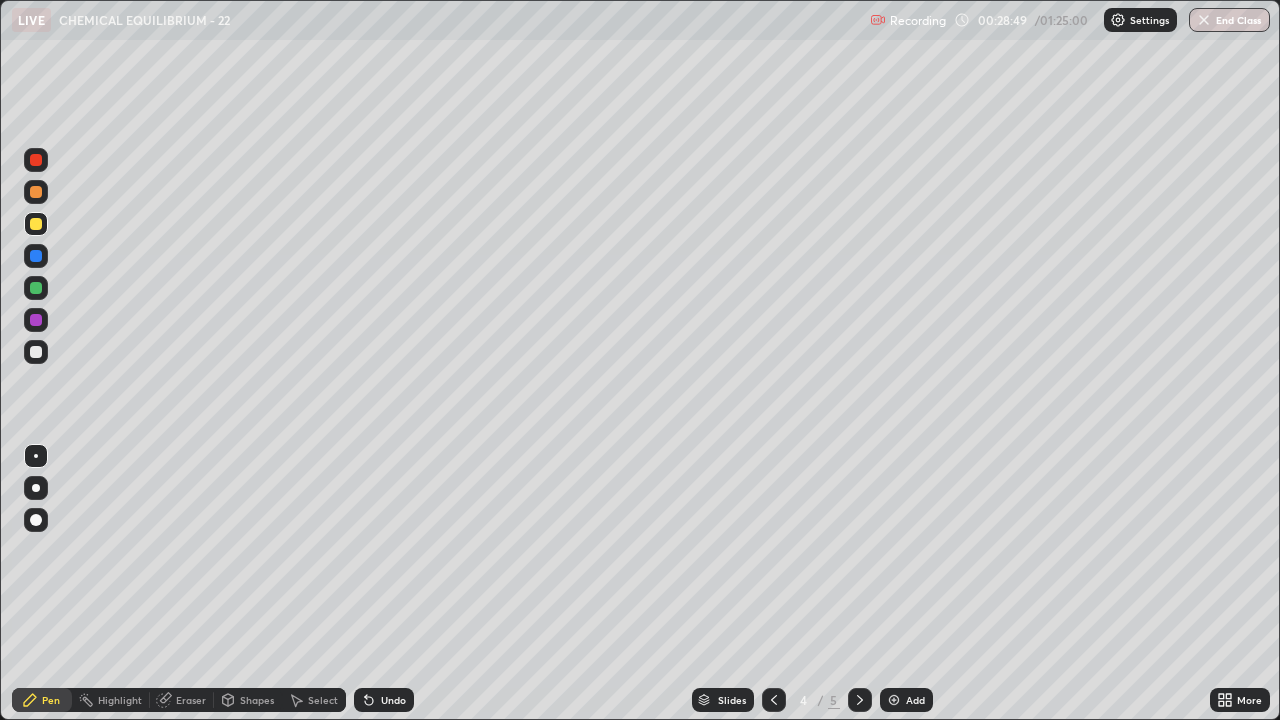 click 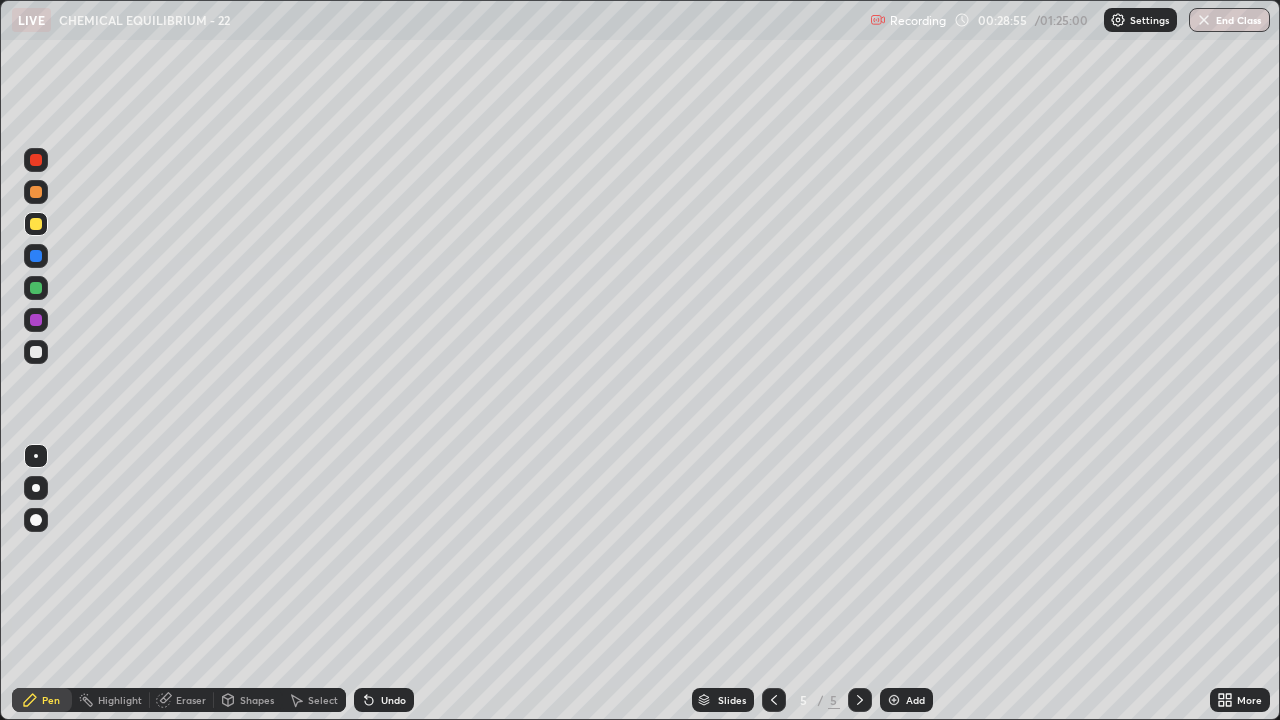 click at bounding box center [36, 160] 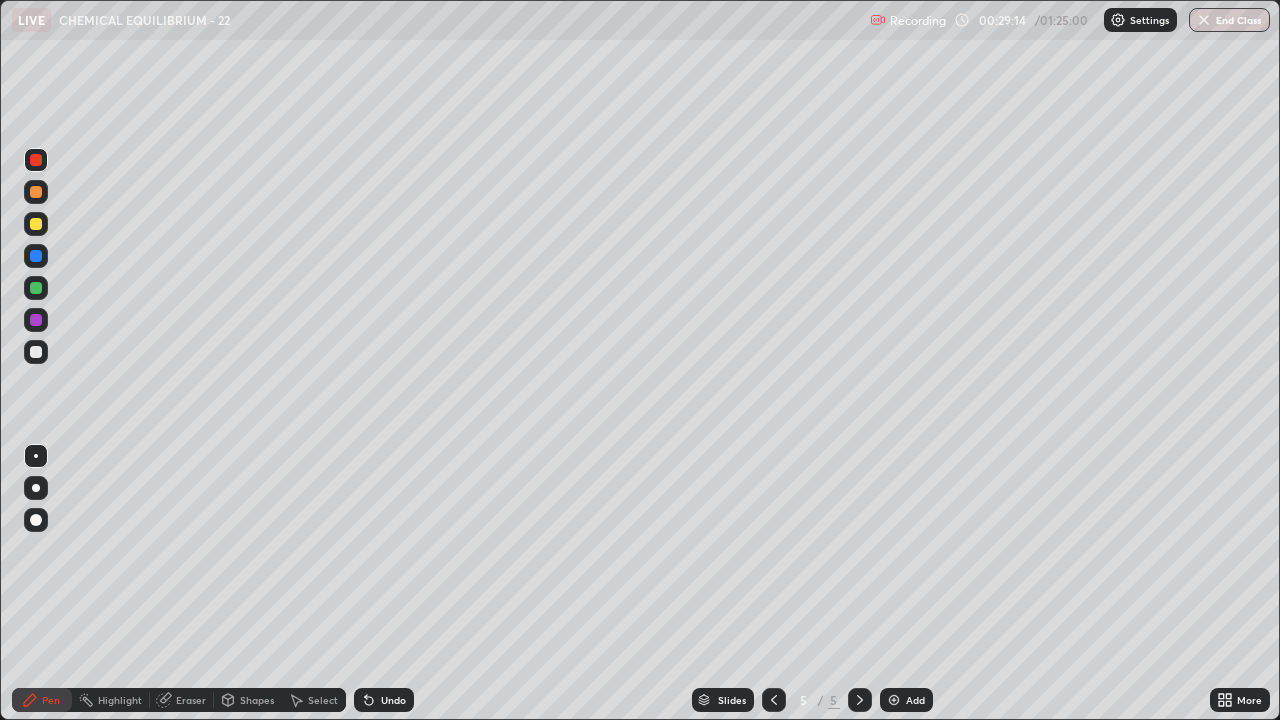 click at bounding box center (36, 224) 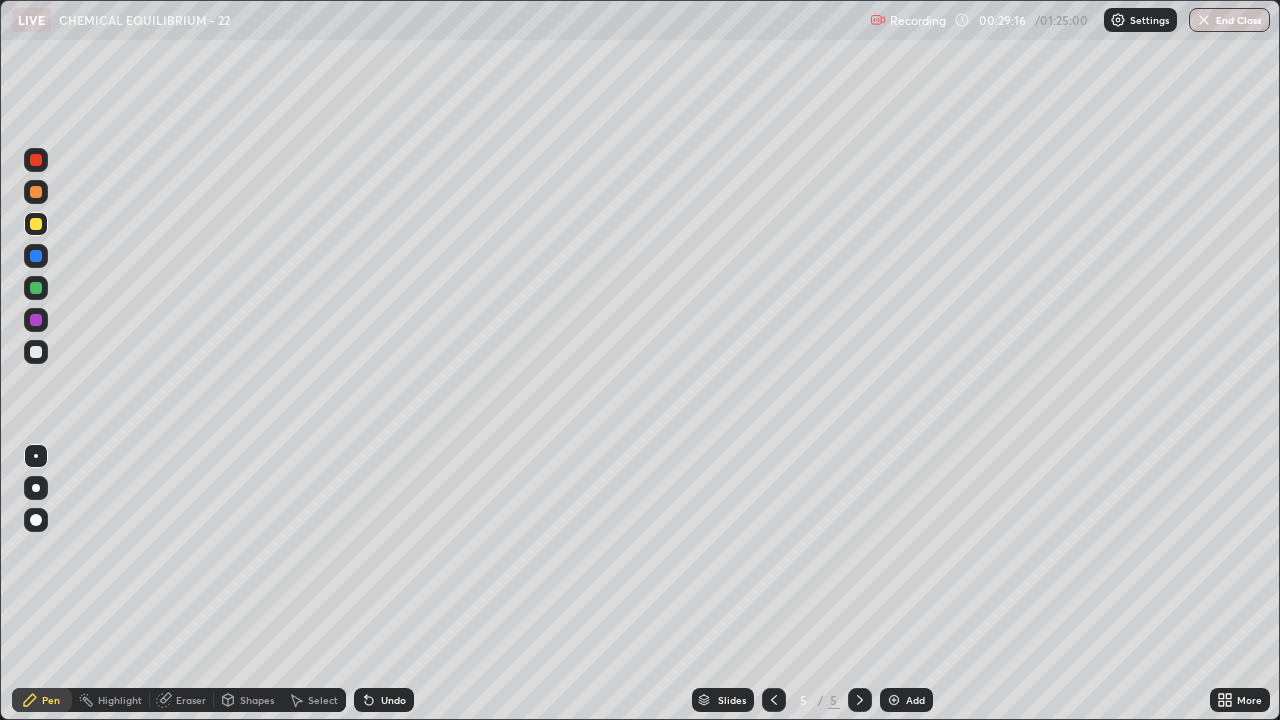 click at bounding box center (36, 352) 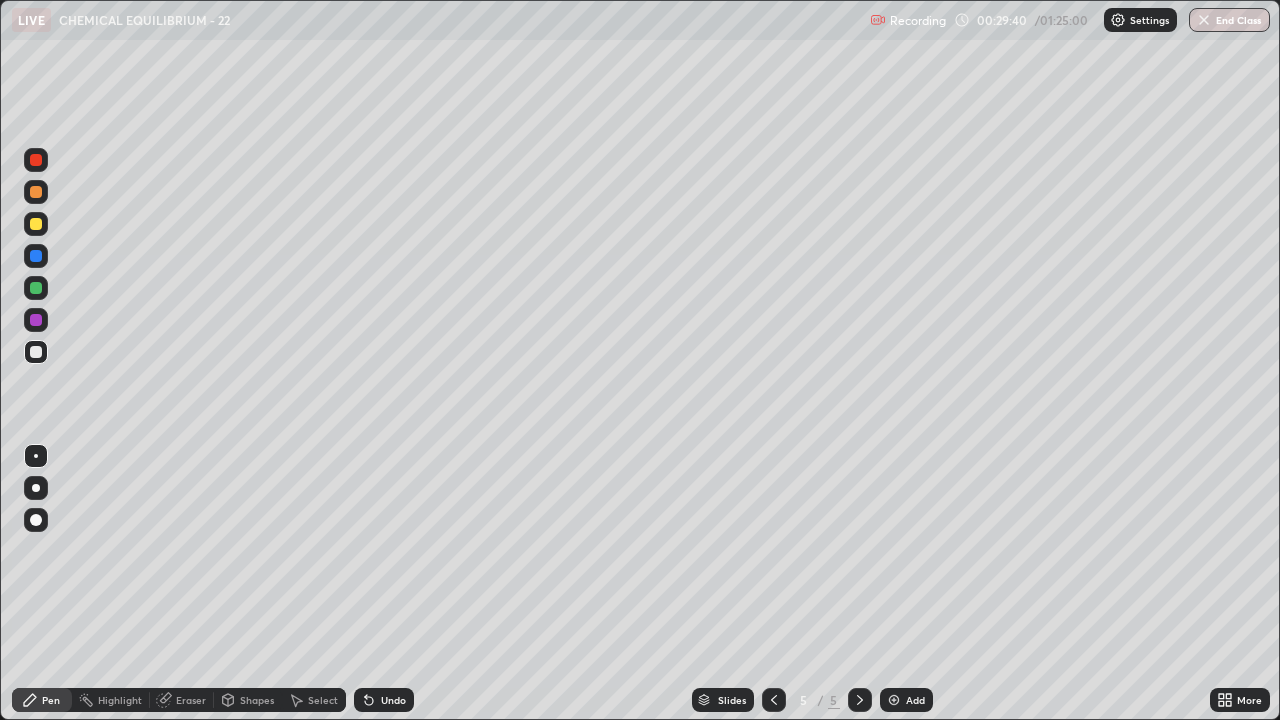click on "Undo" at bounding box center [393, 700] 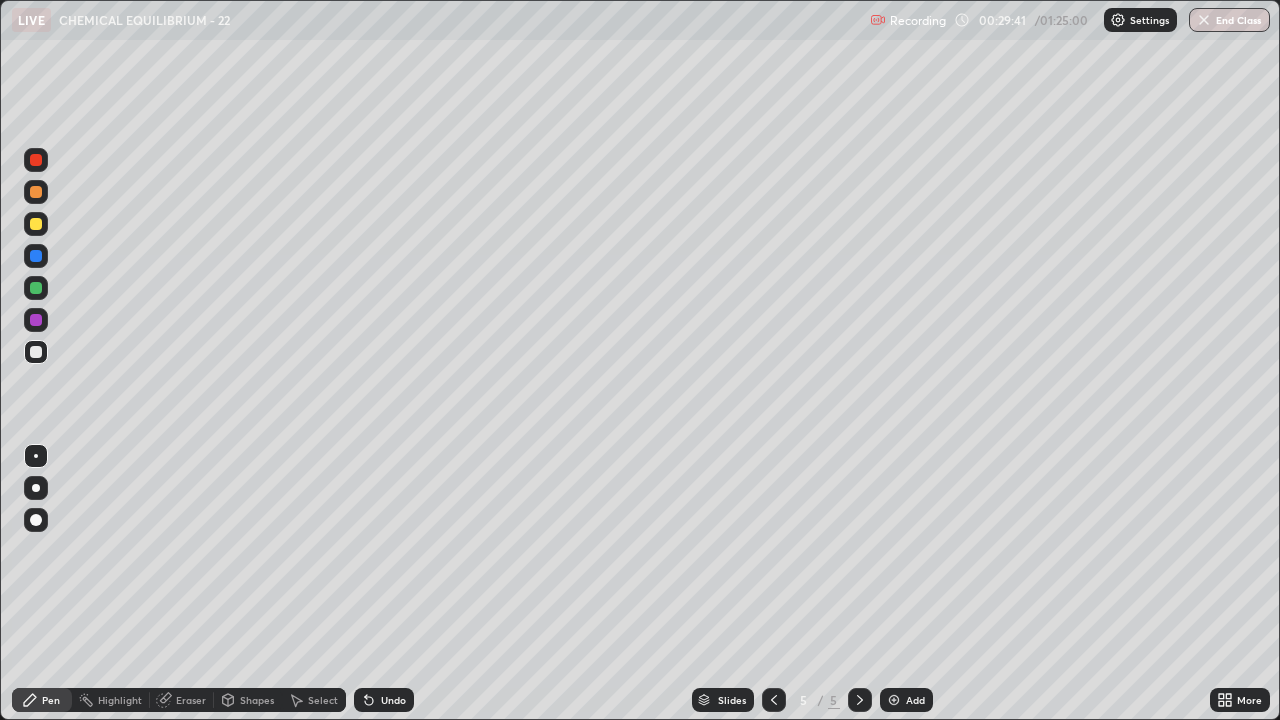 click on "Undo" at bounding box center [393, 700] 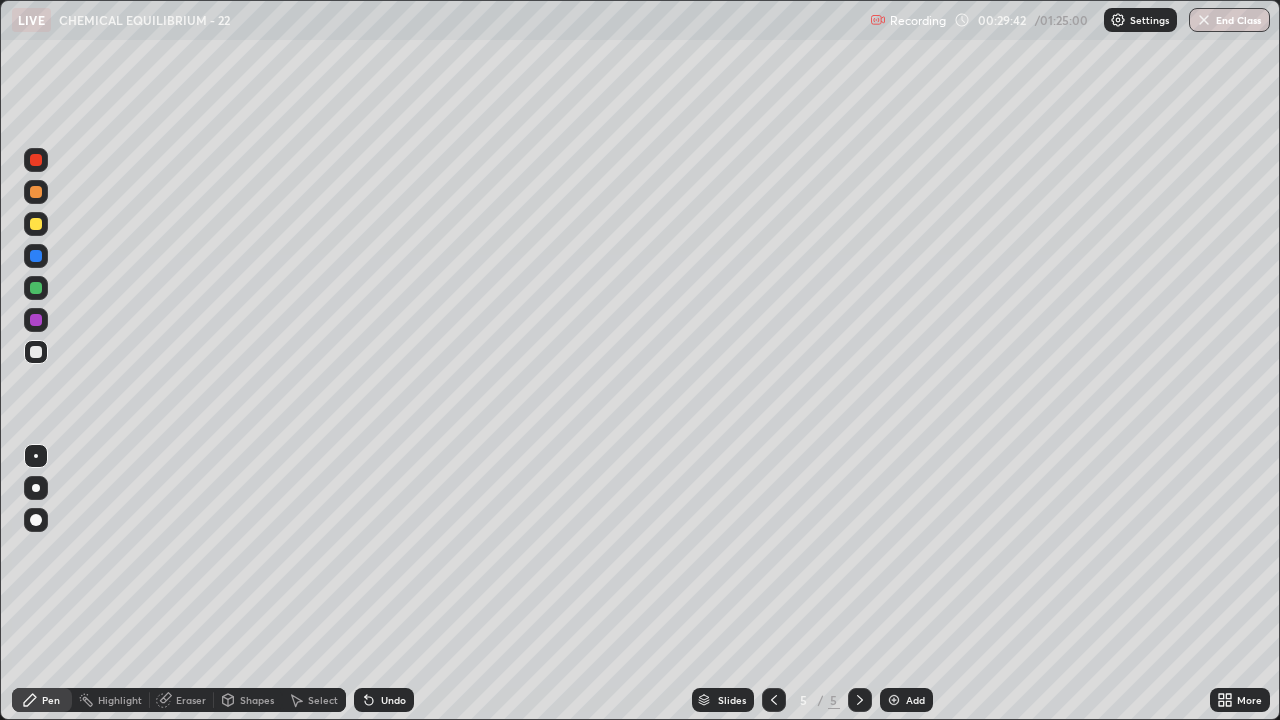 click on "Undo" at bounding box center (393, 700) 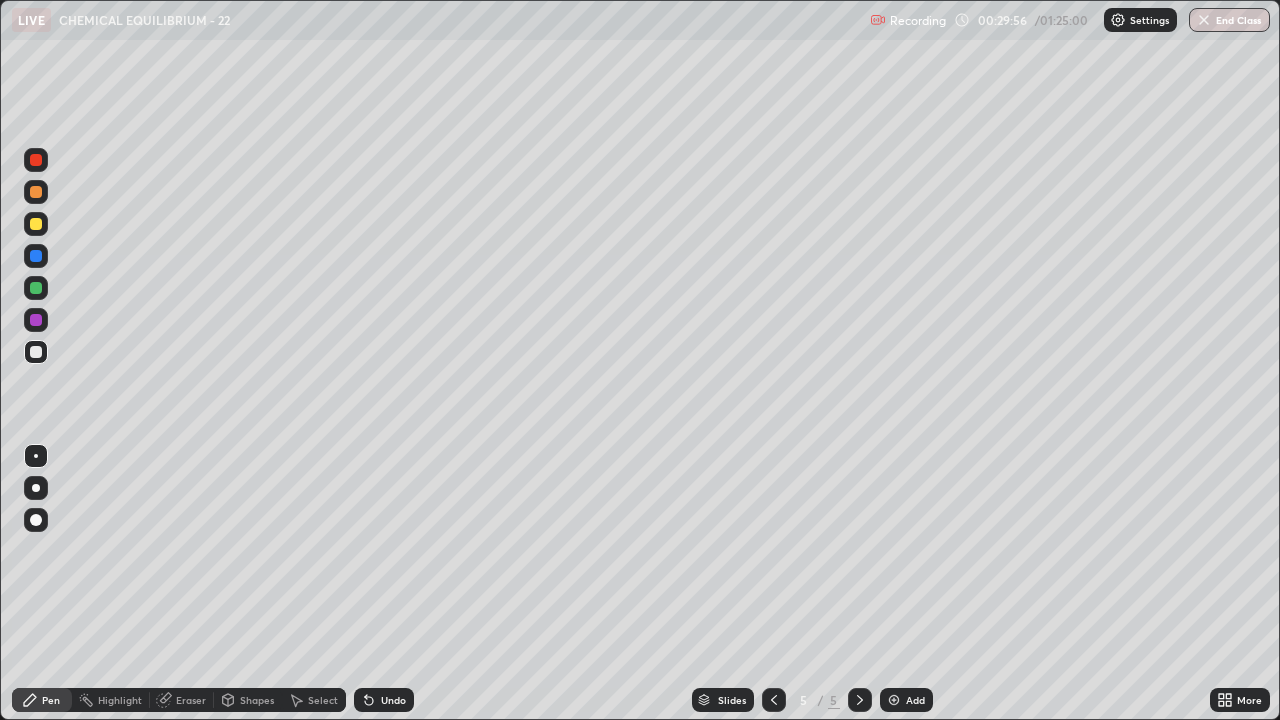 click 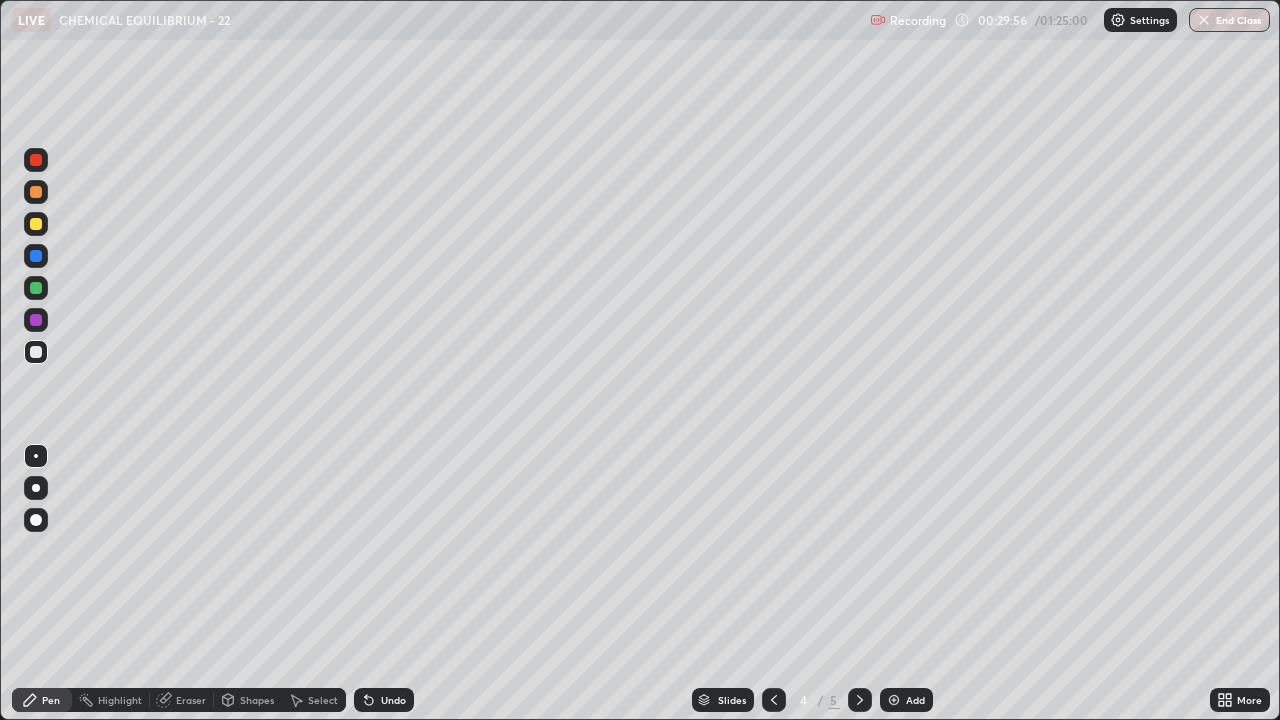 click 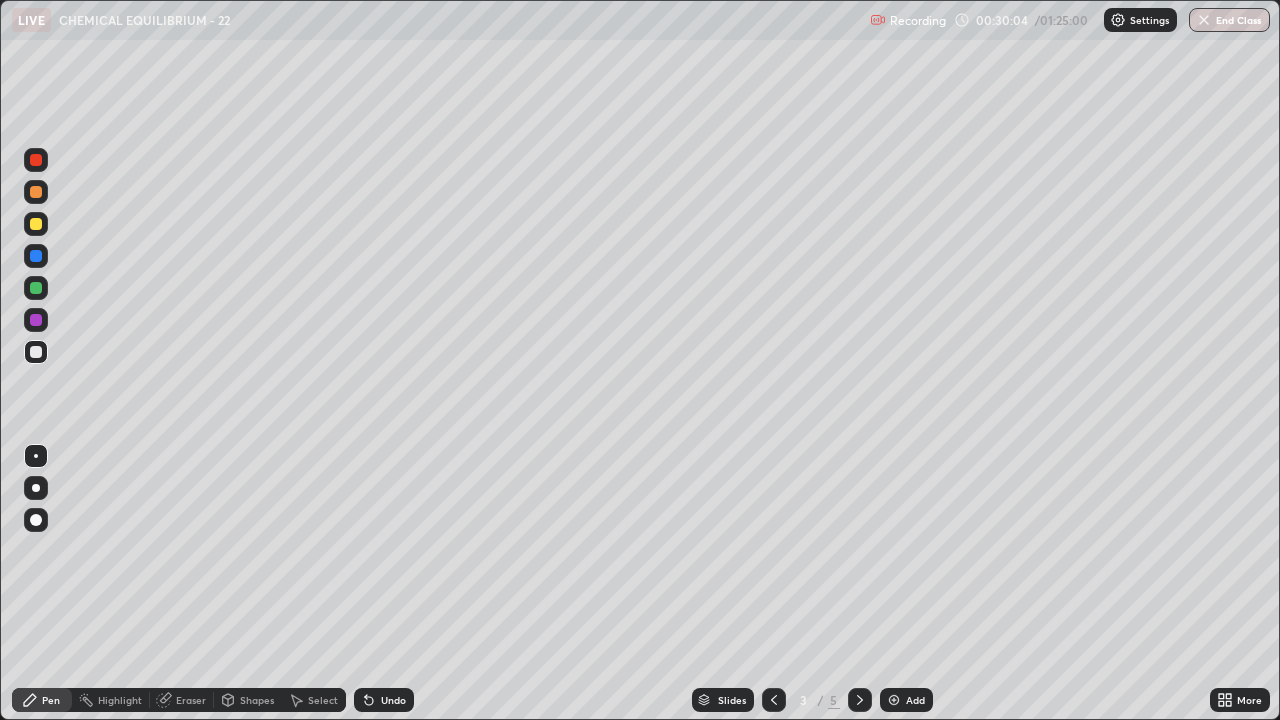 click 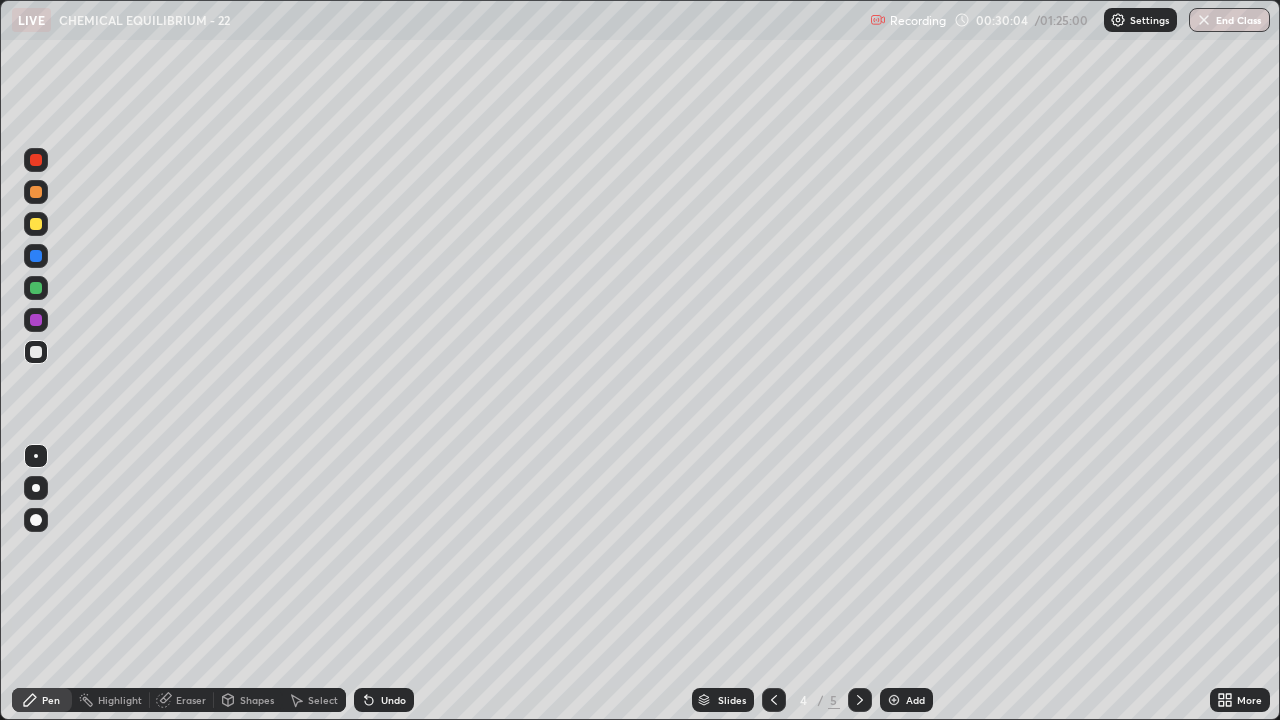 click 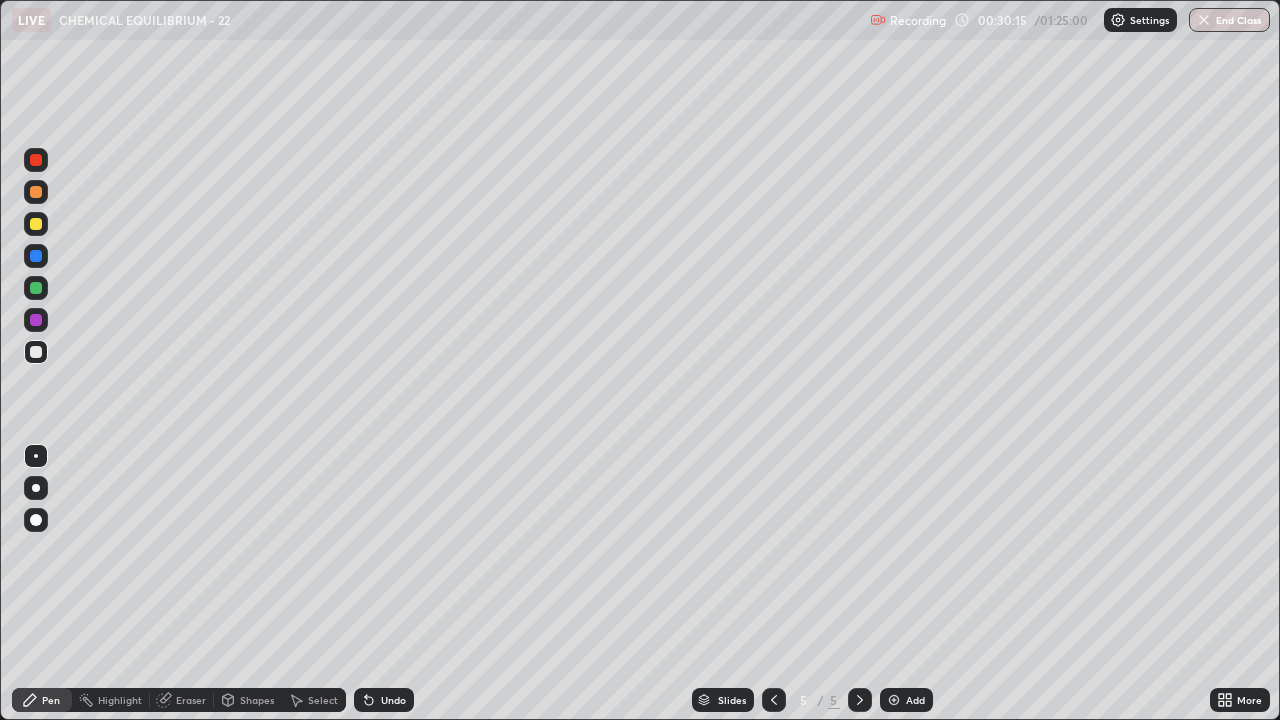 click at bounding box center [36, 288] 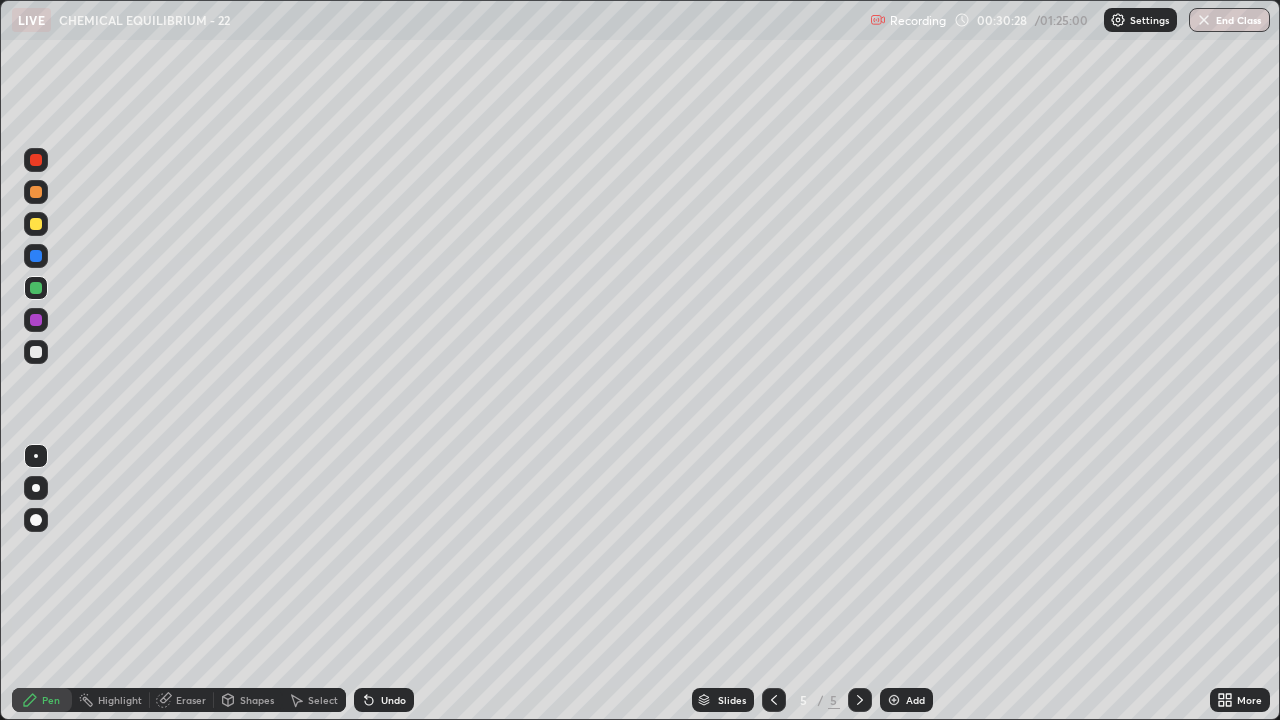 click at bounding box center (36, 352) 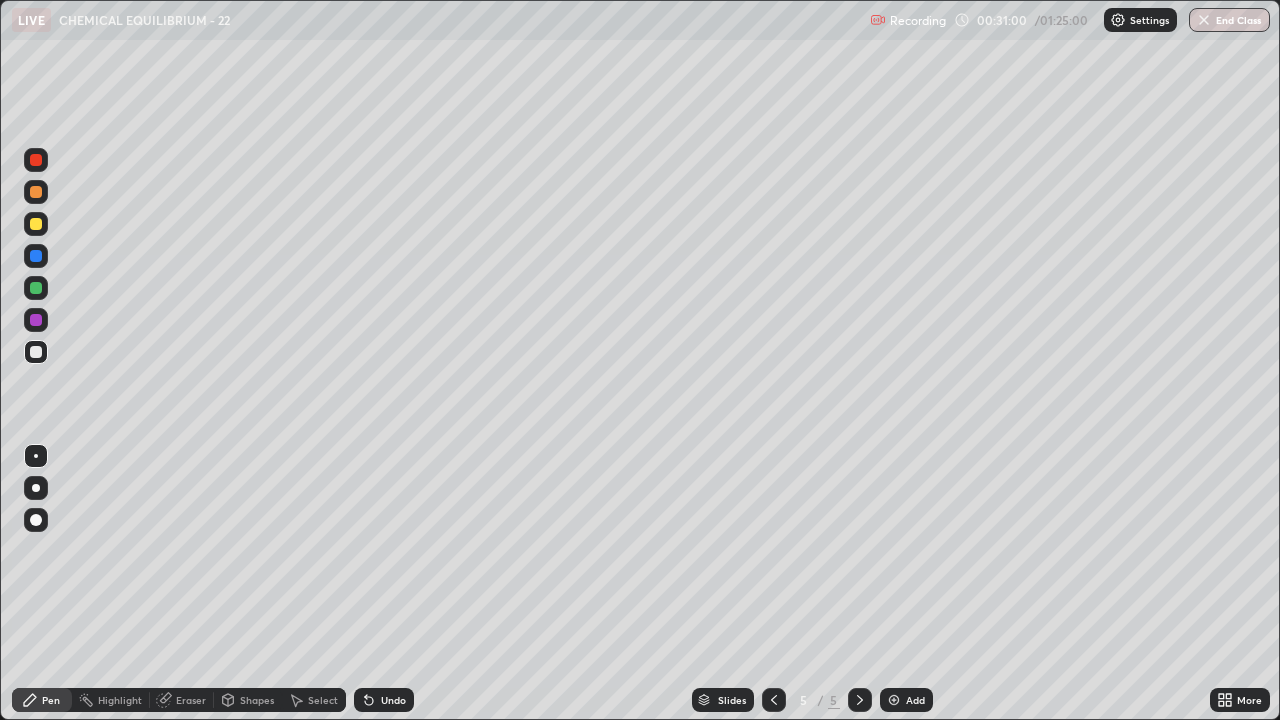 click at bounding box center (36, 288) 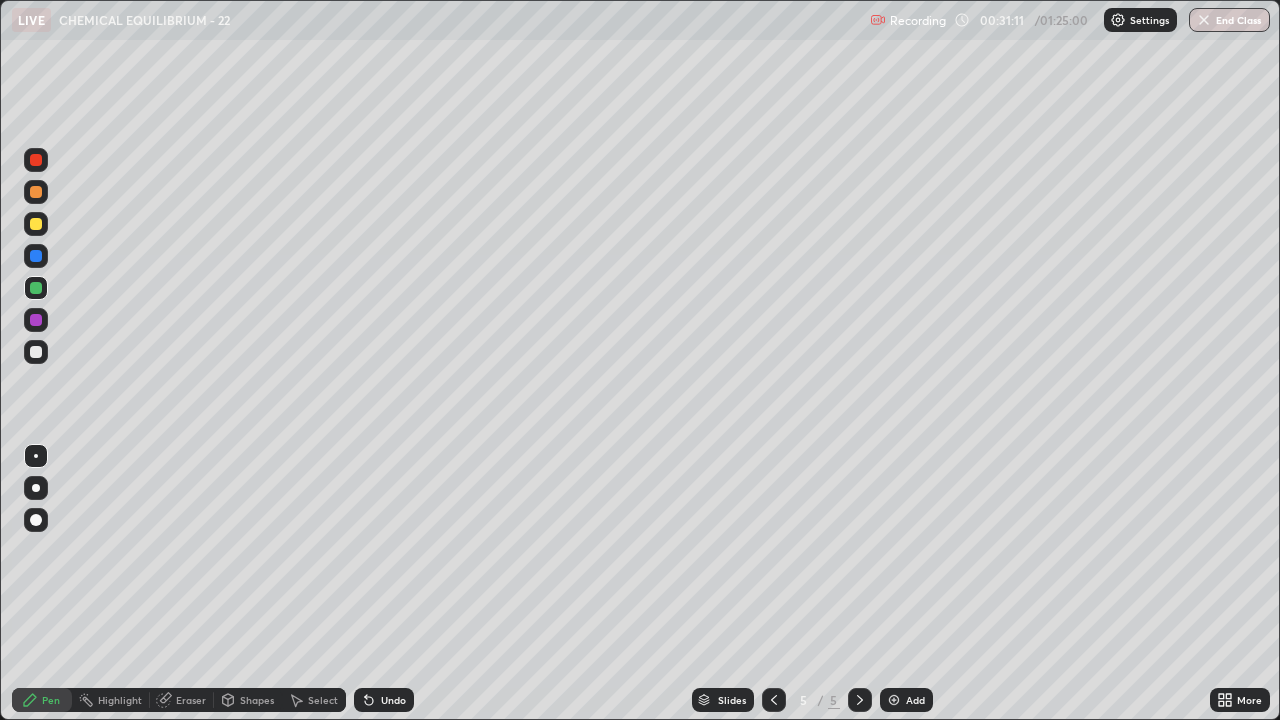 click at bounding box center (36, 352) 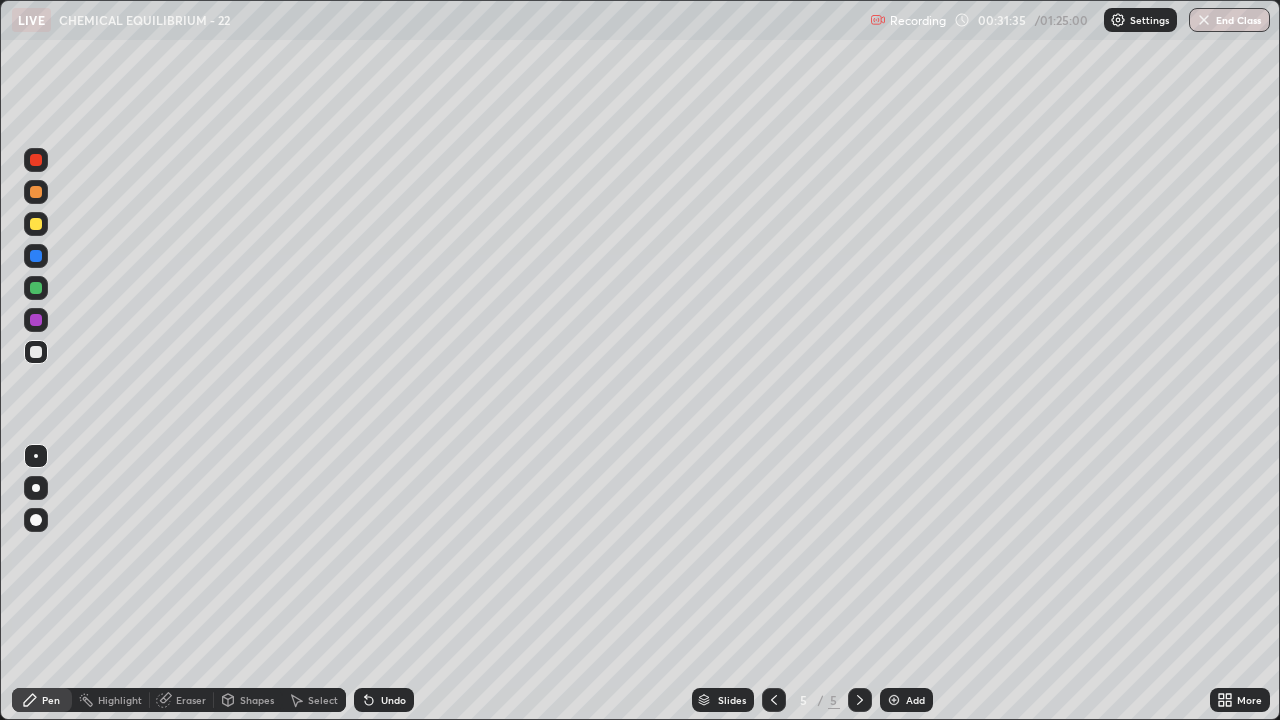 click on "Add" at bounding box center (906, 700) 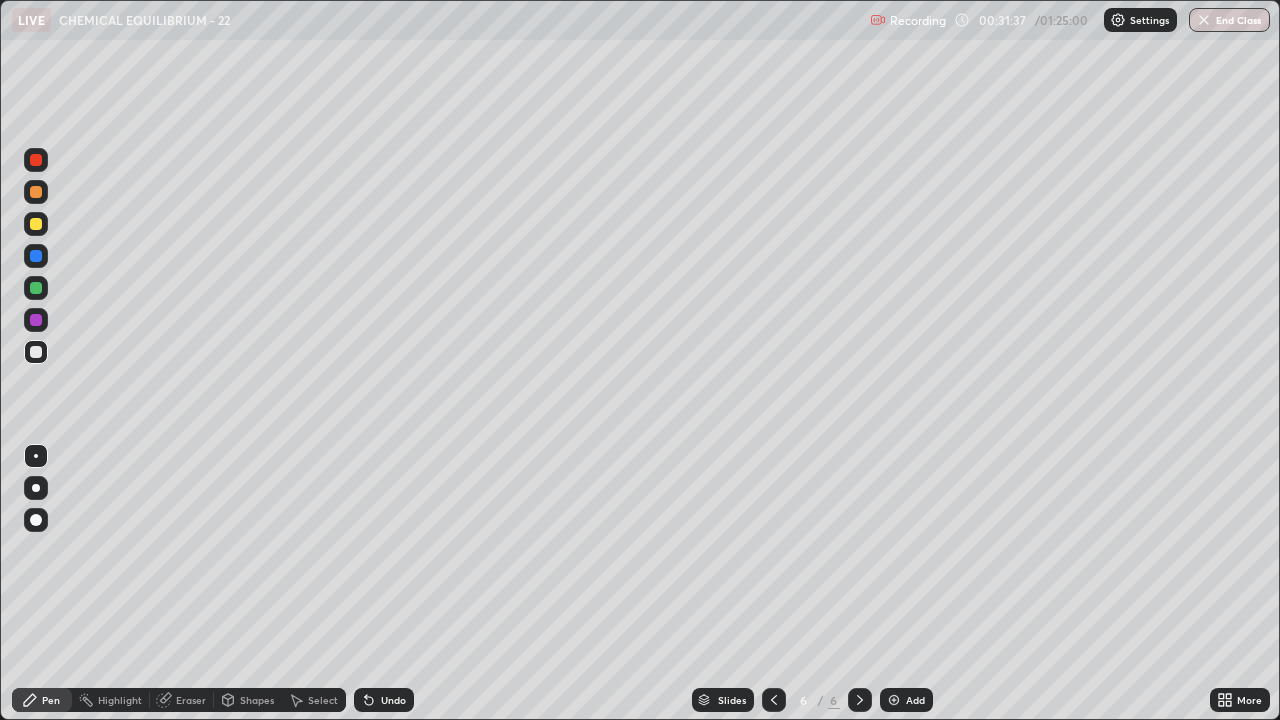 click at bounding box center (36, 288) 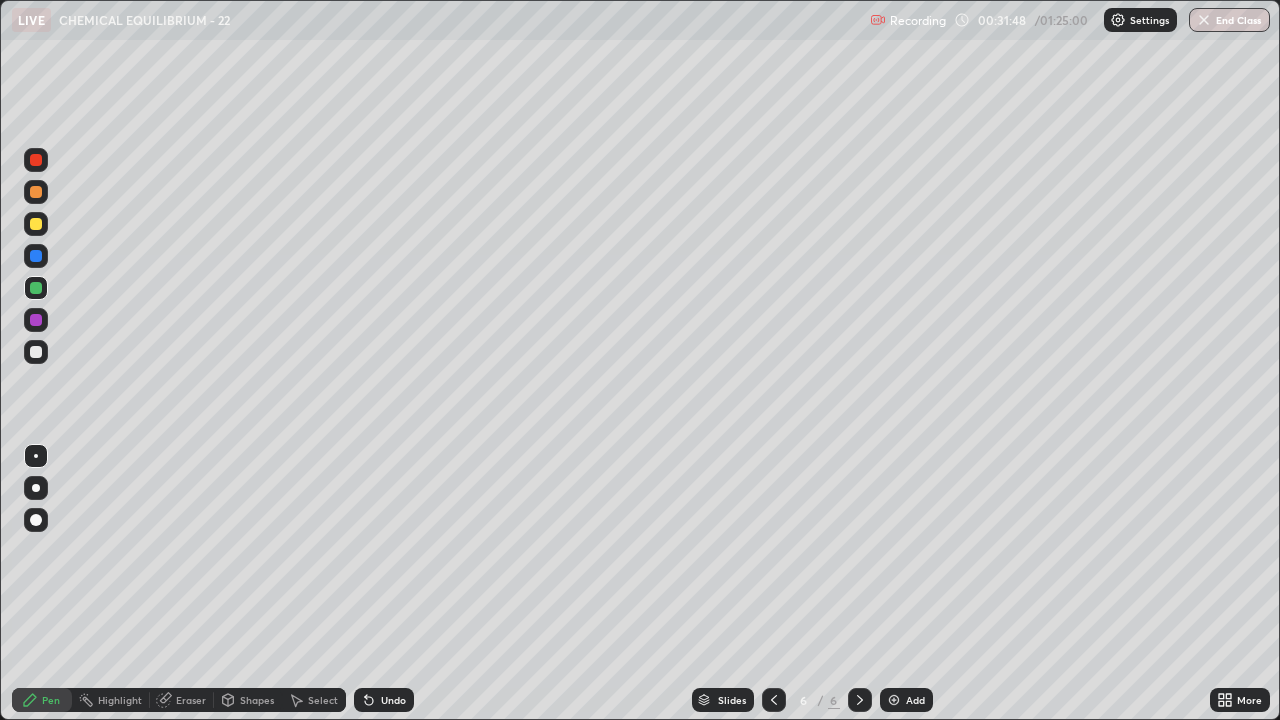 click at bounding box center [36, 352] 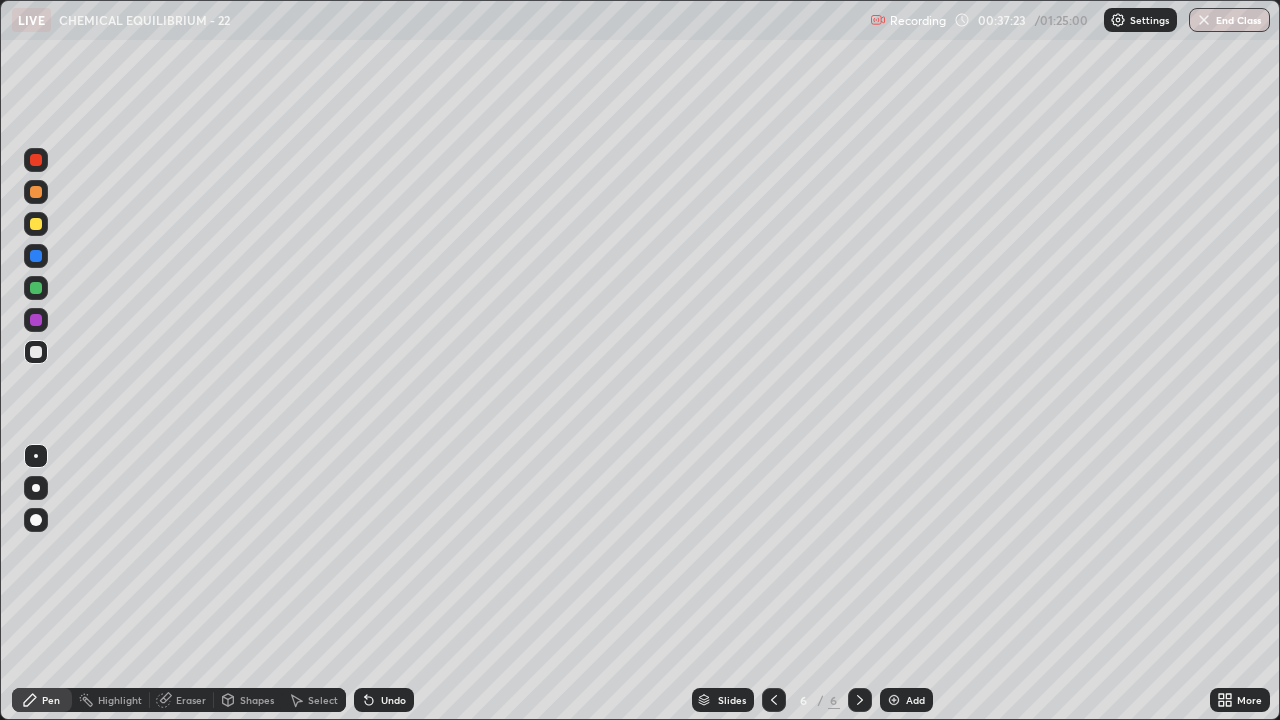 click at bounding box center [36, 288] 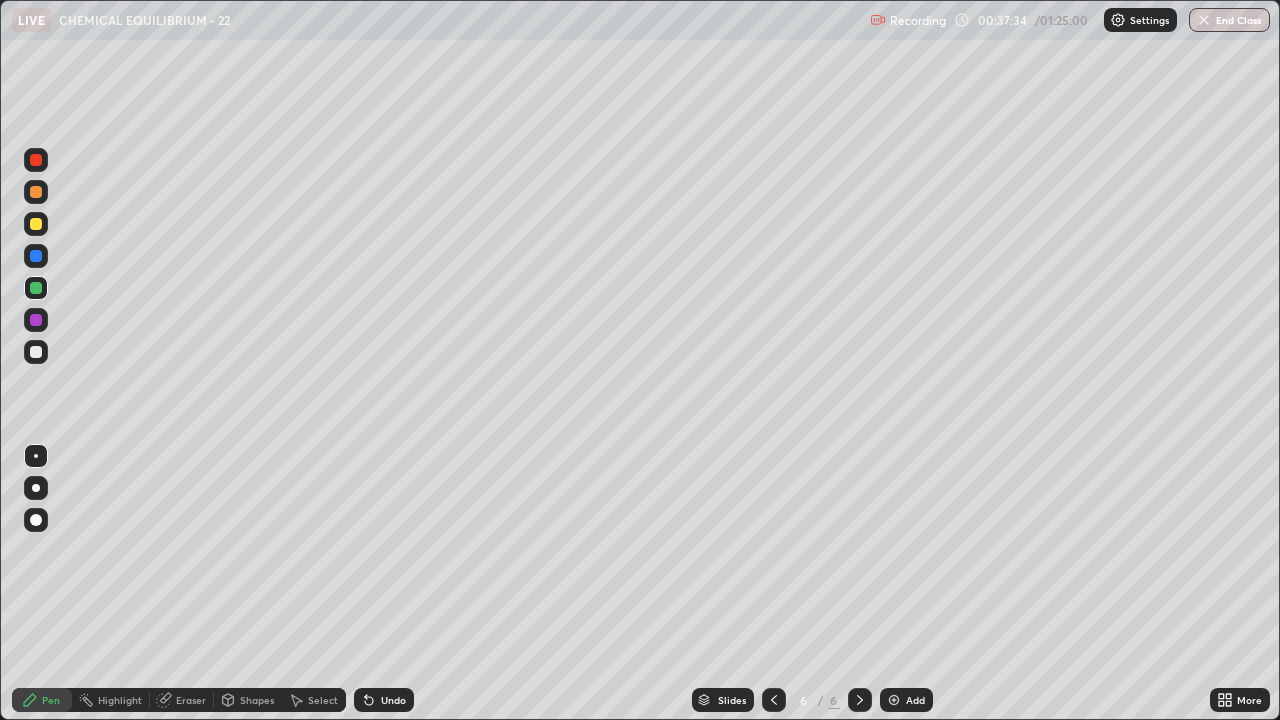 click at bounding box center (36, 352) 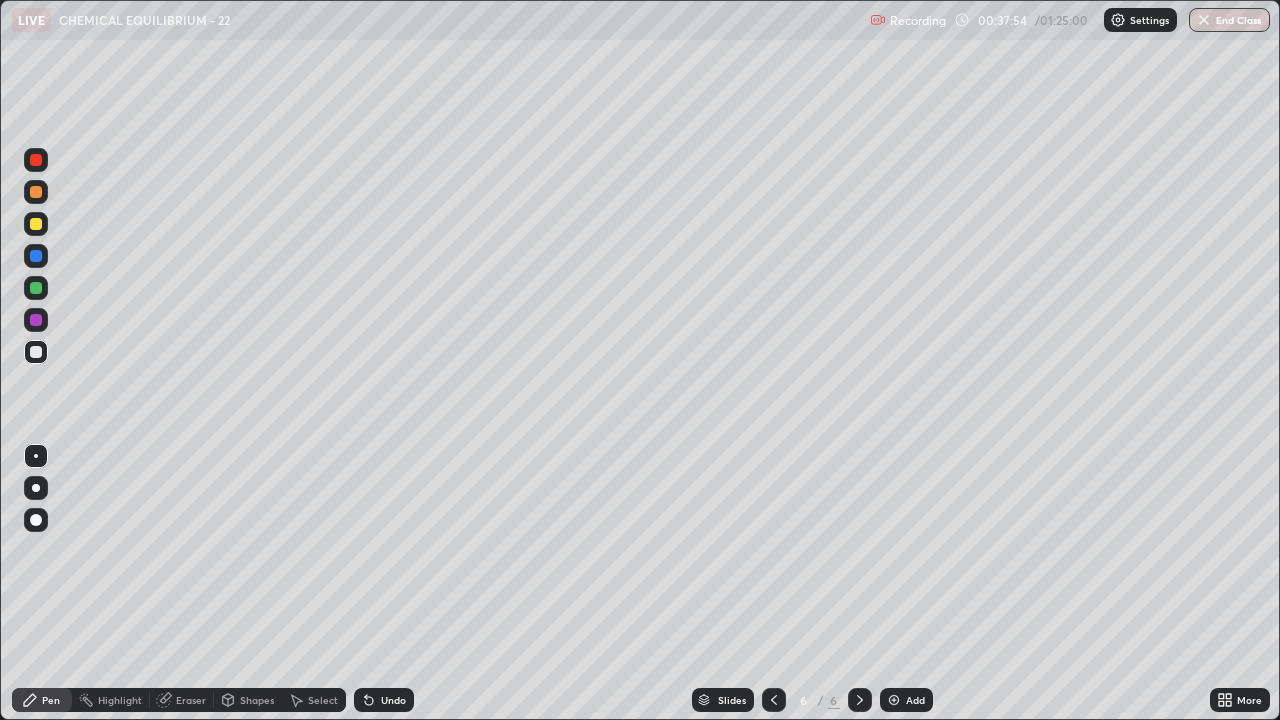click 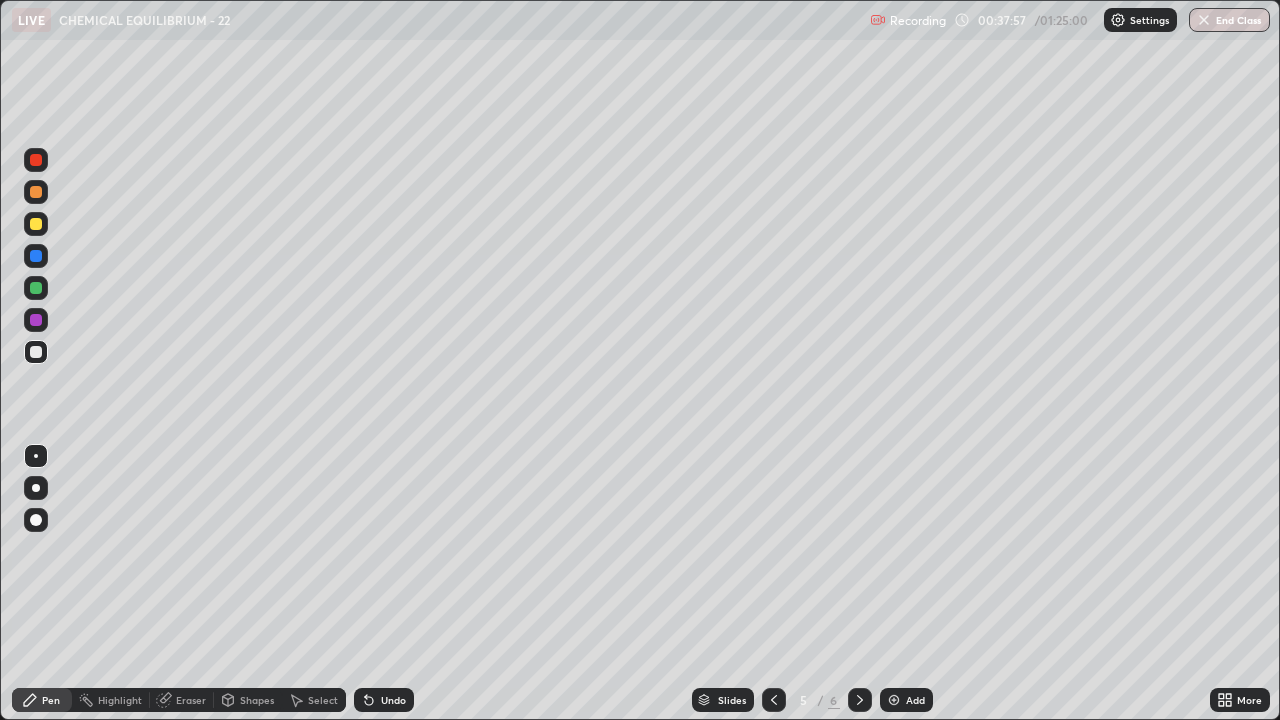 click 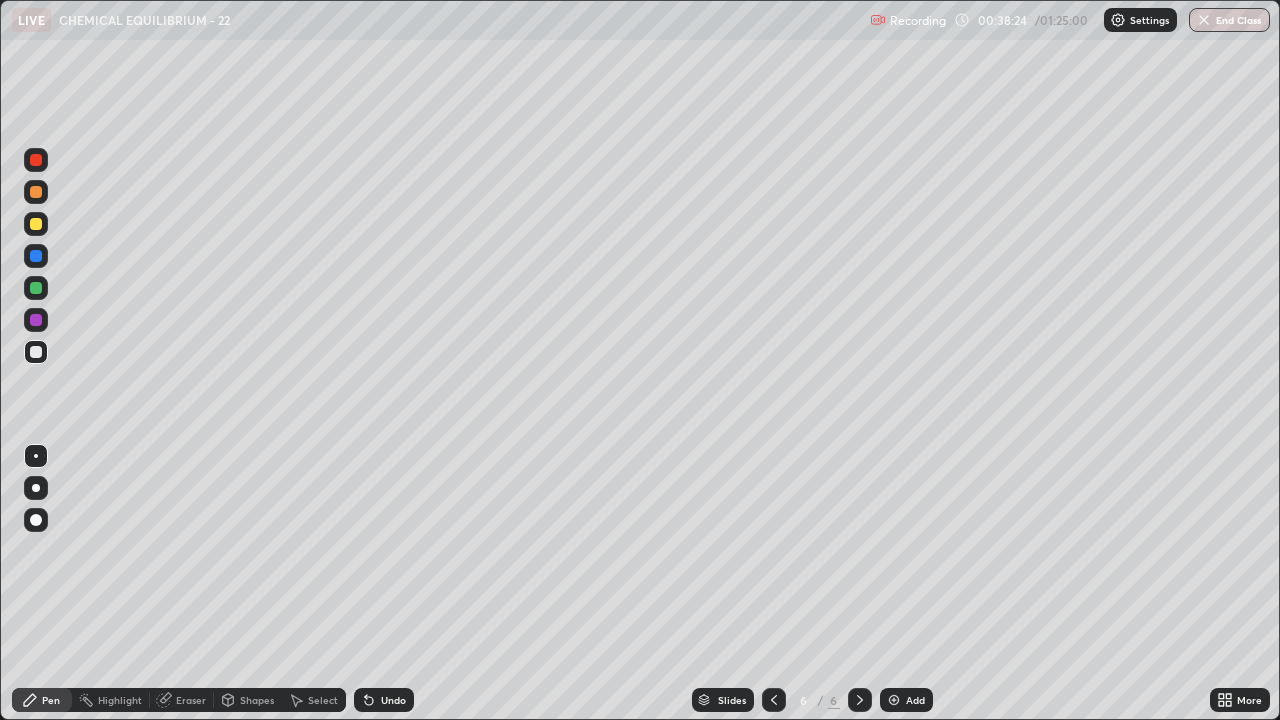 click at bounding box center (36, 224) 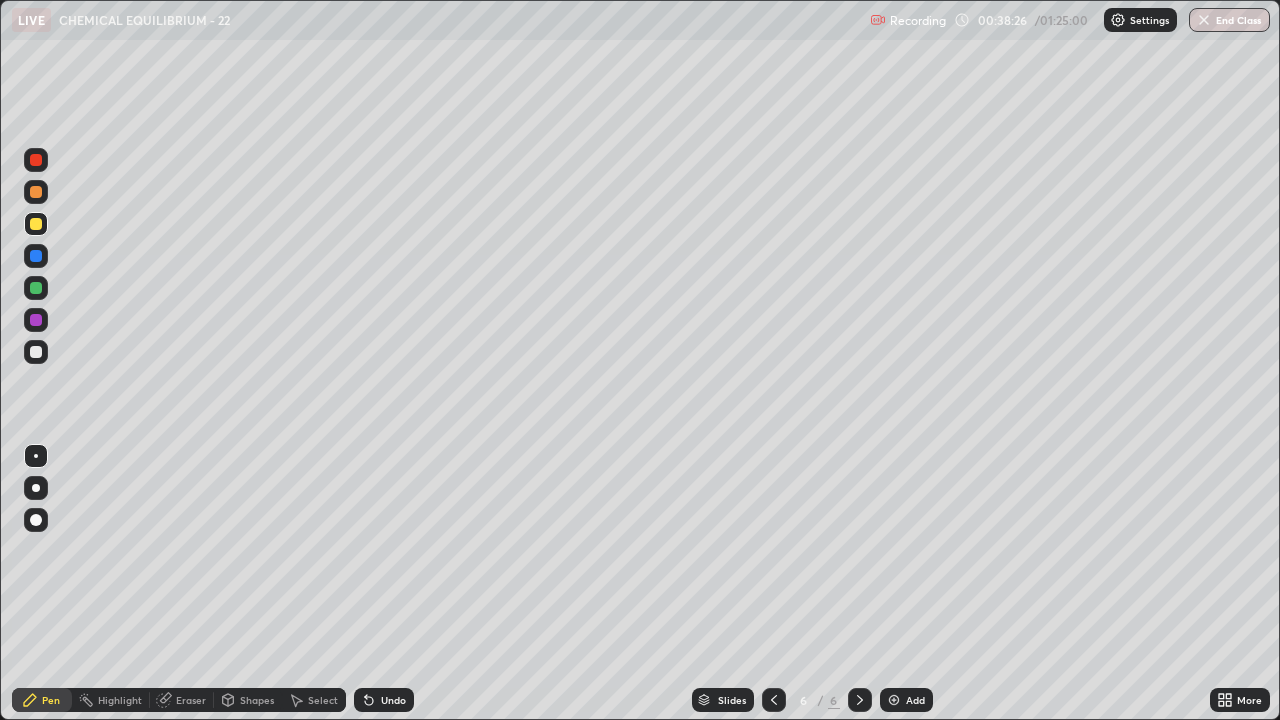 click at bounding box center [36, 160] 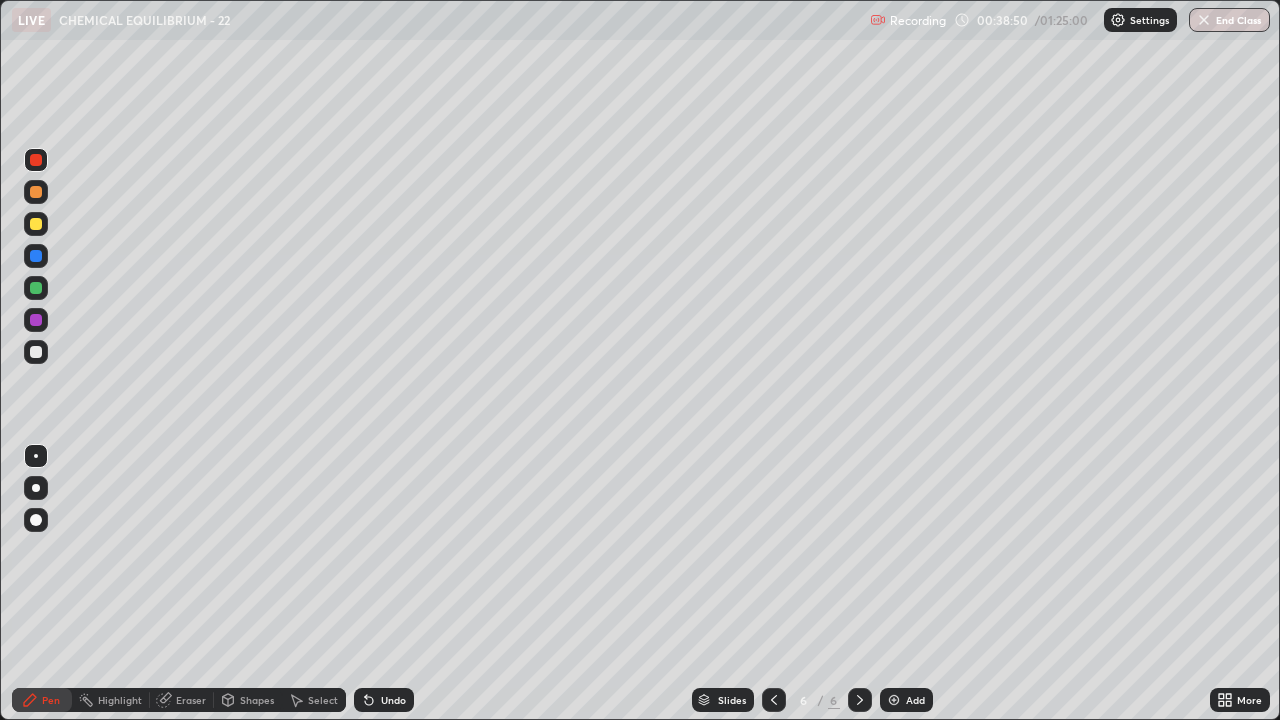 click at bounding box center (36, 352) 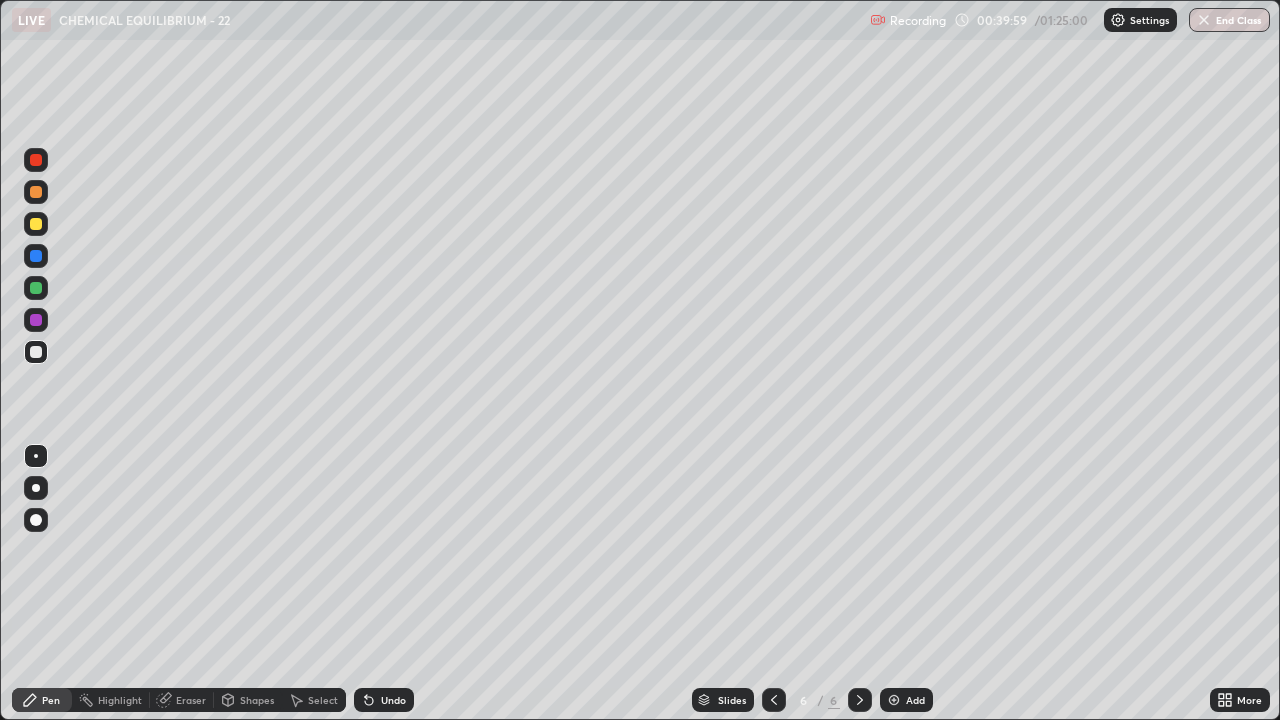 click at bounding box center (36, 256) 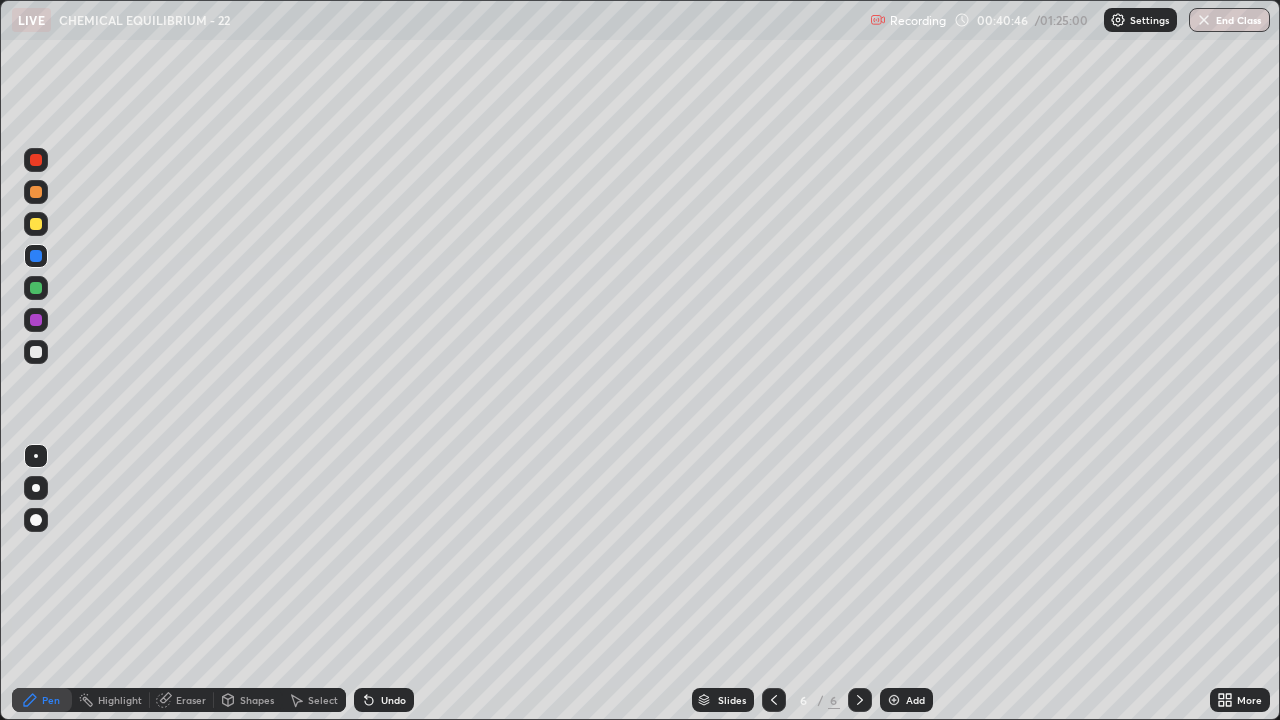 click 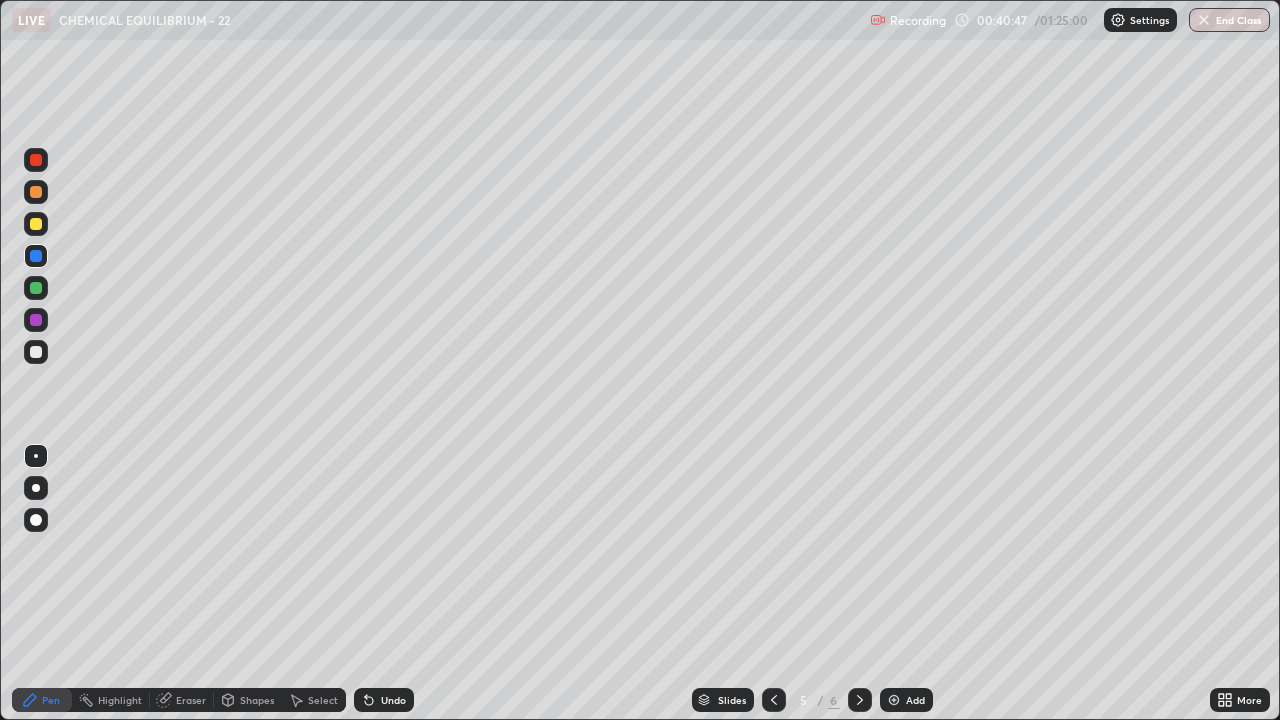 click 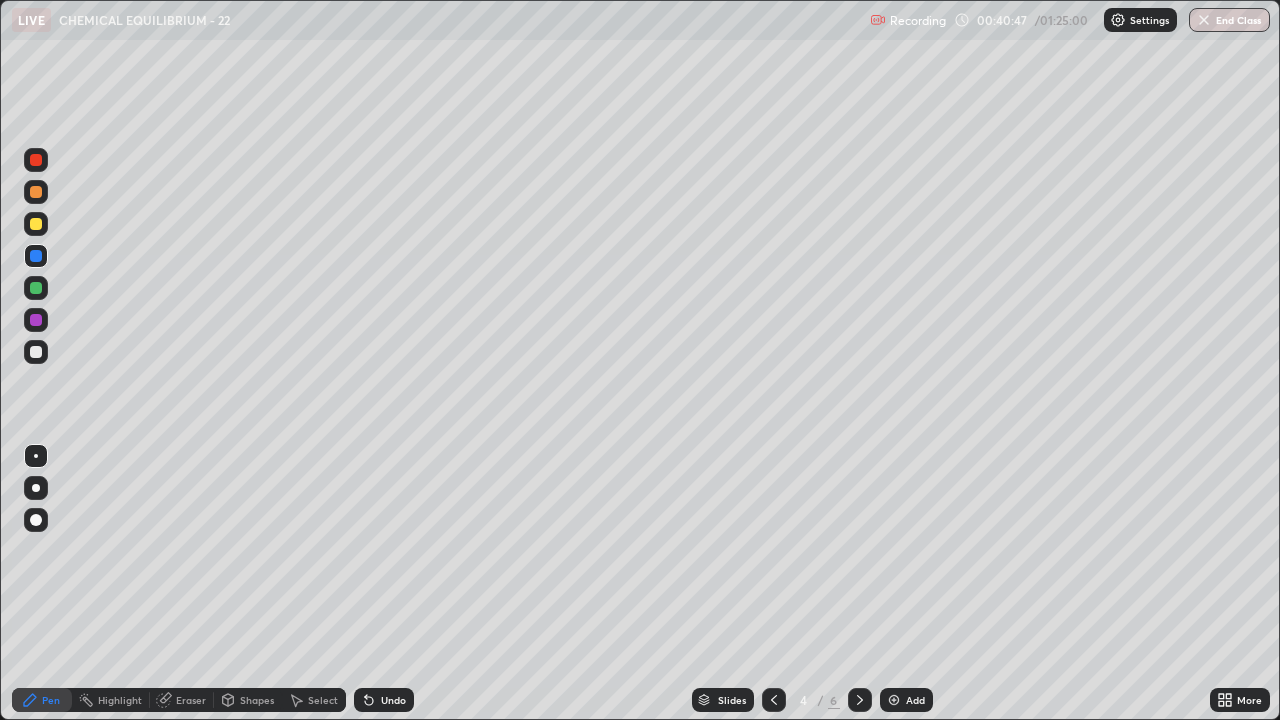 click 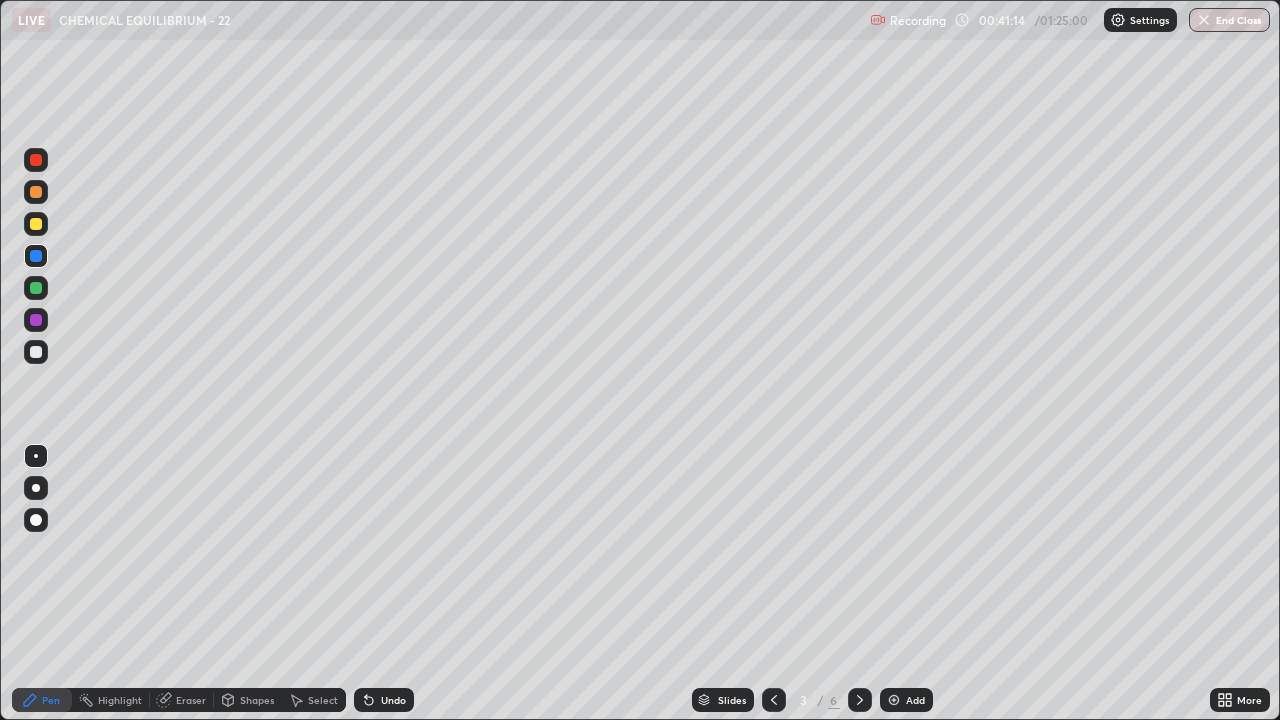 click 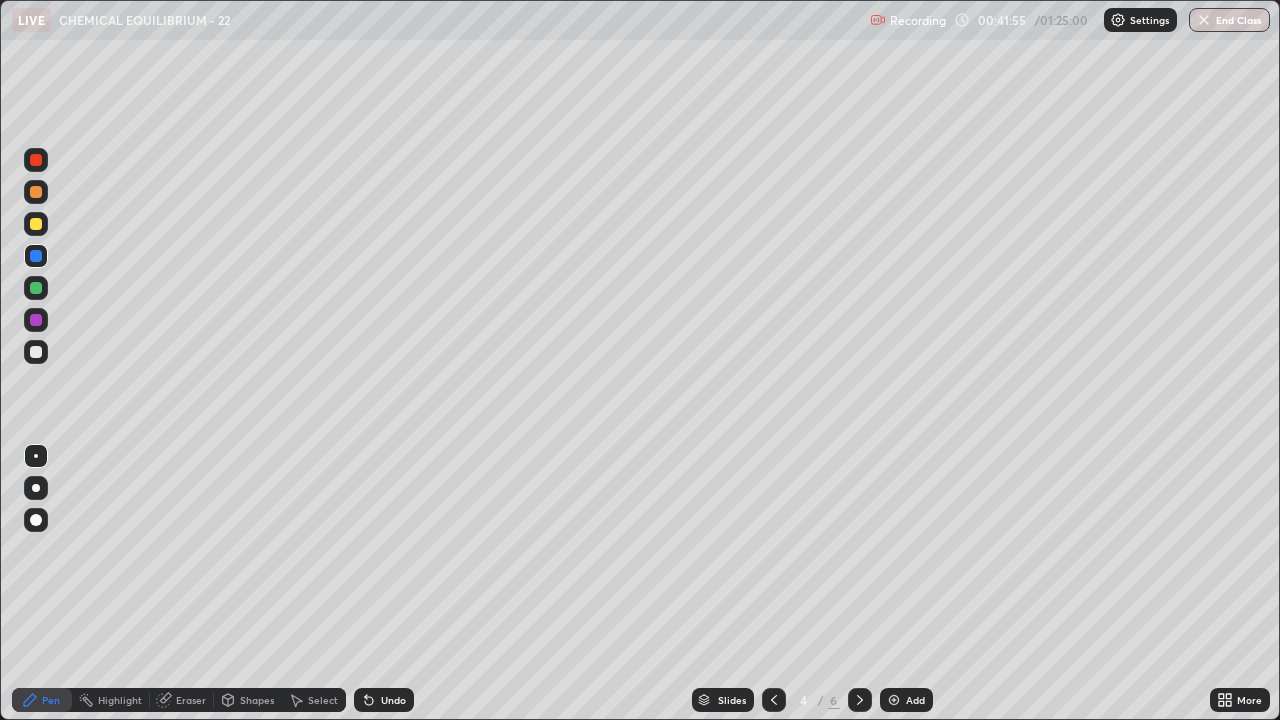 click 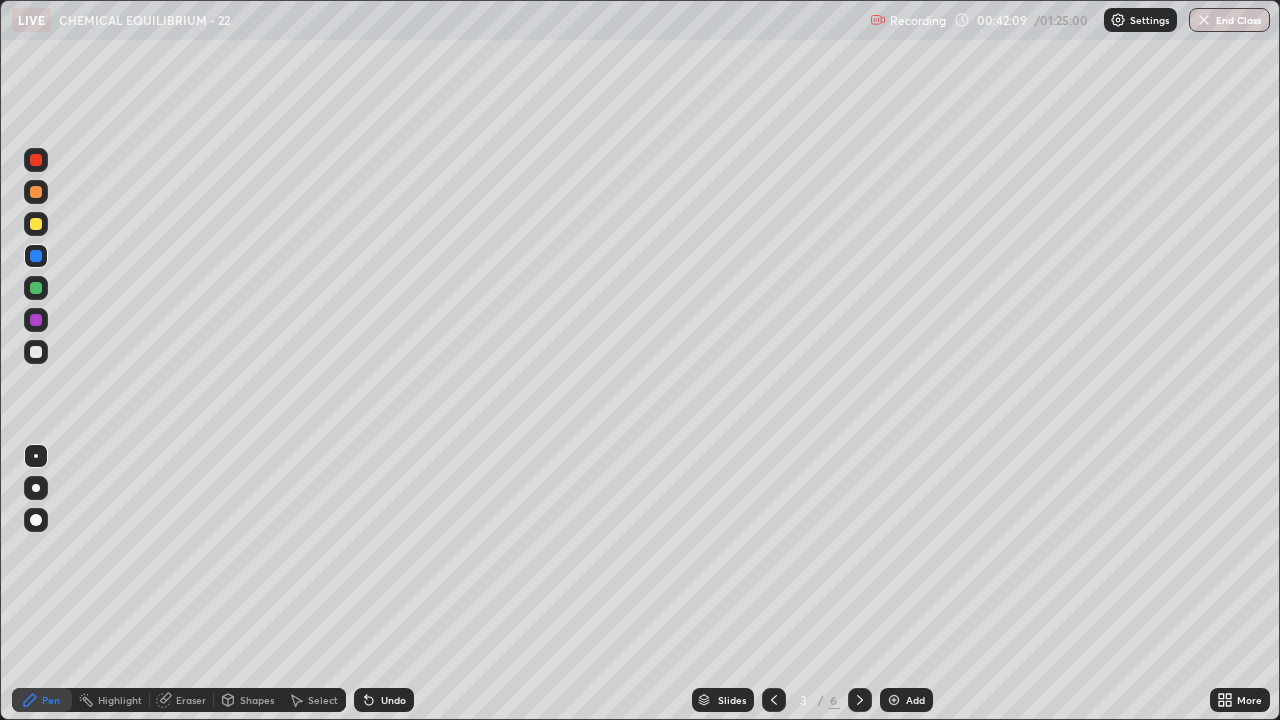 click 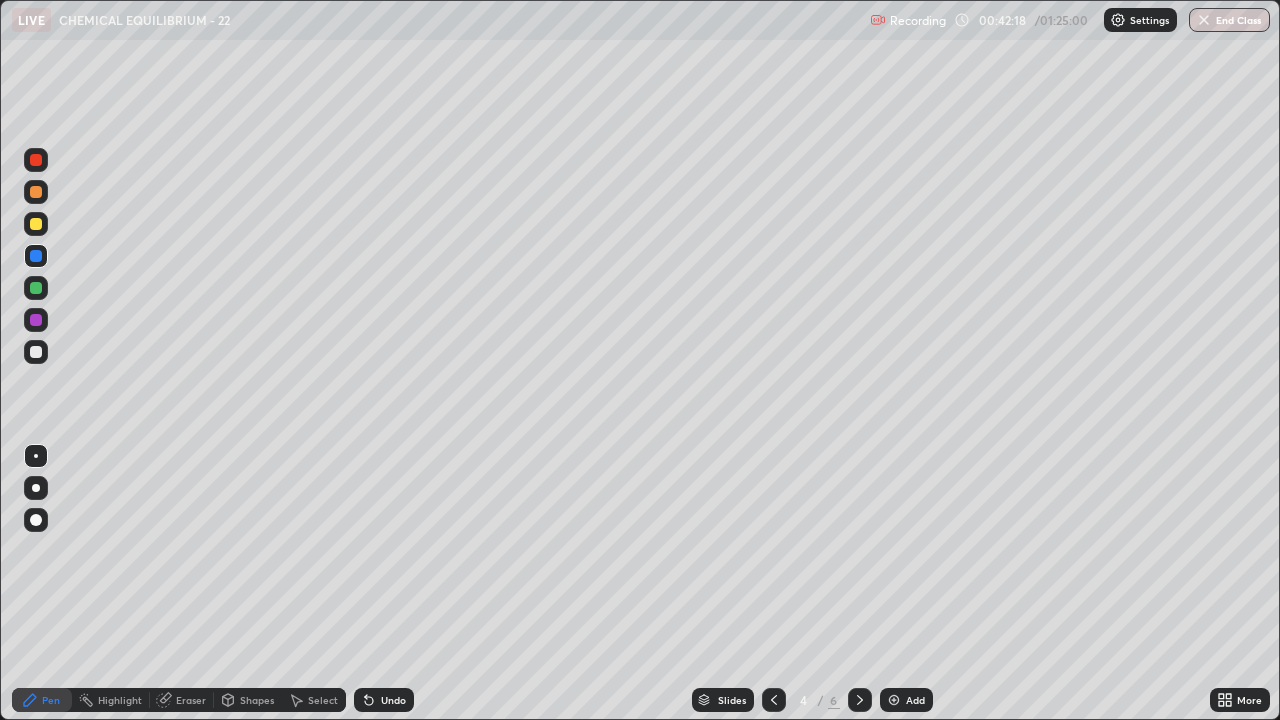 click at bounding box center (860, 700) 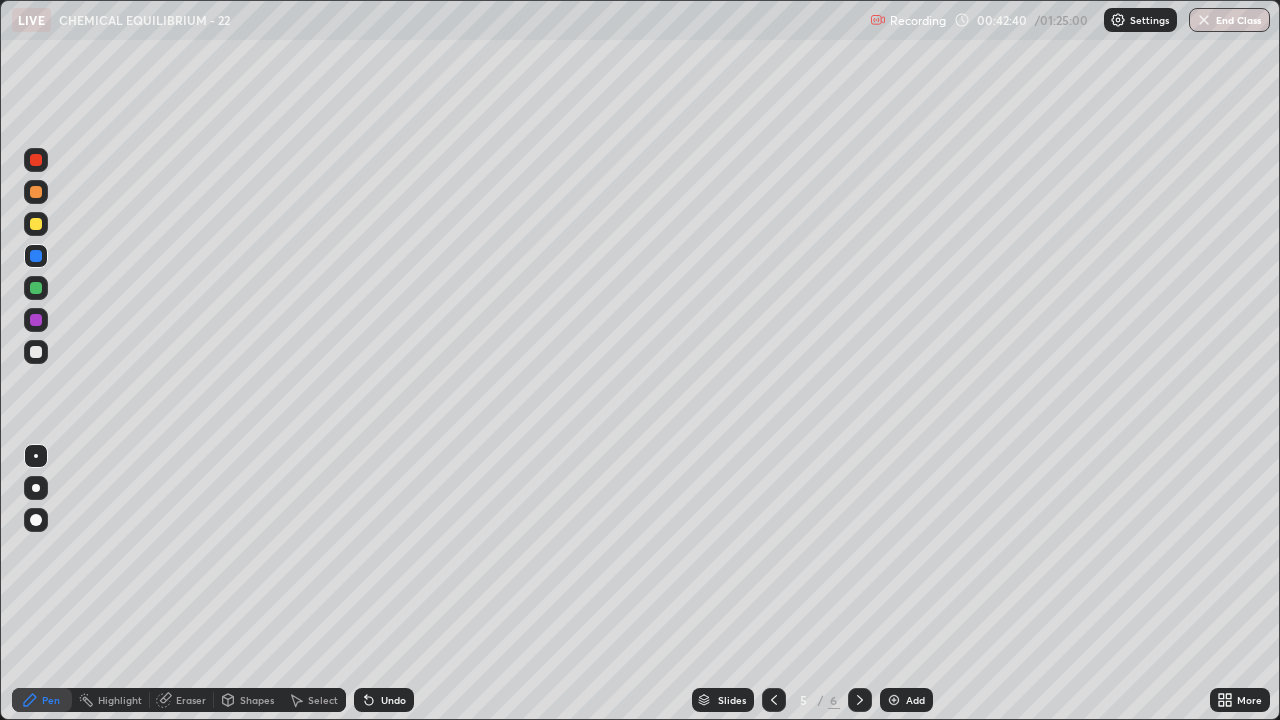 click at bounding box center [860, 700] 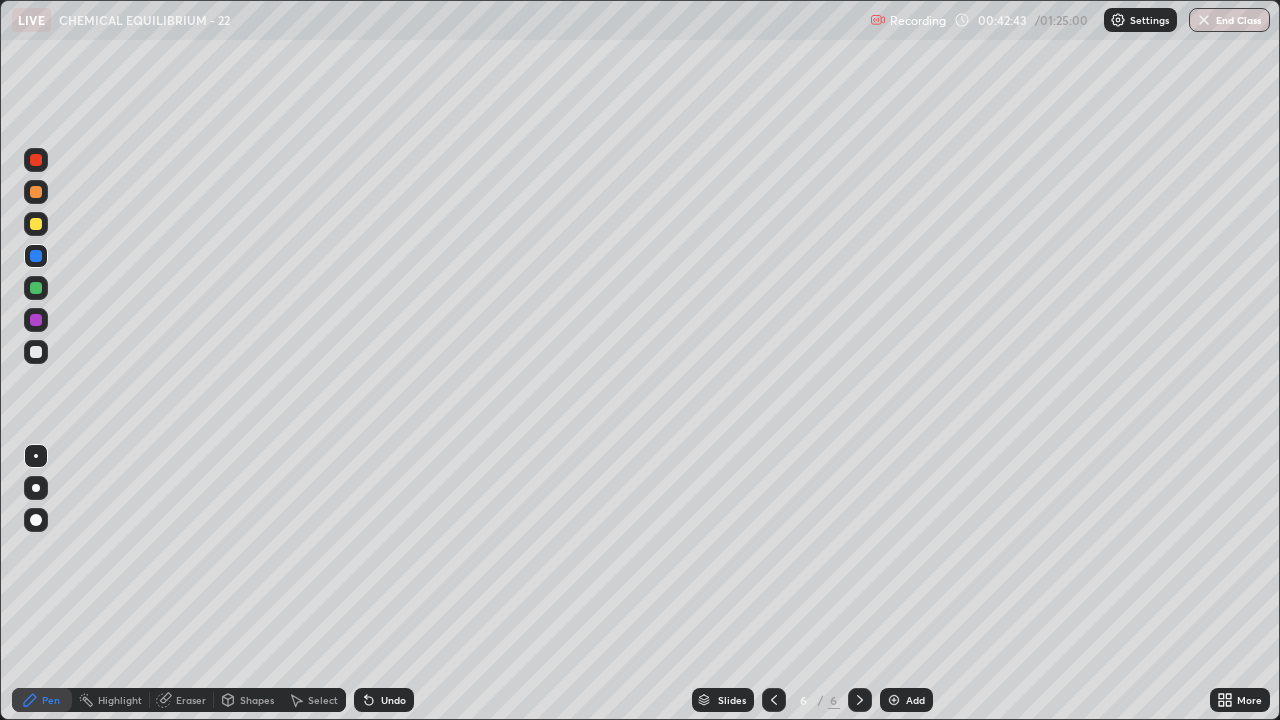 click 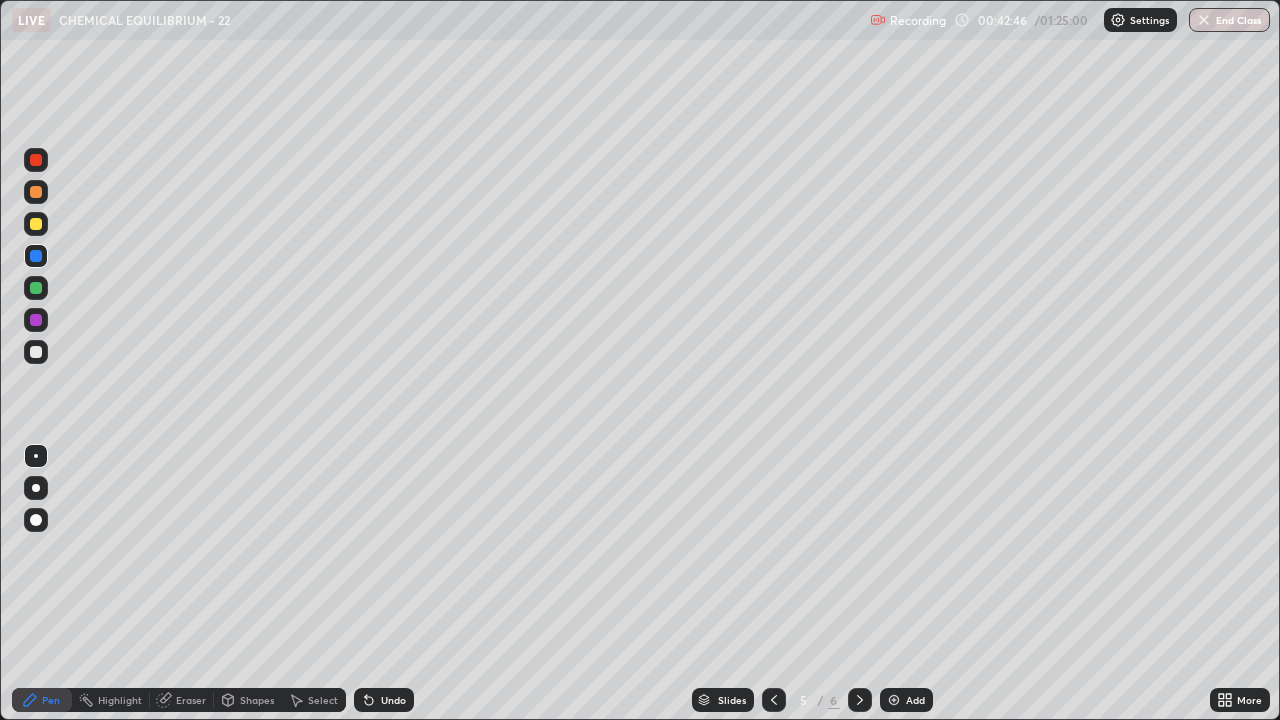 click 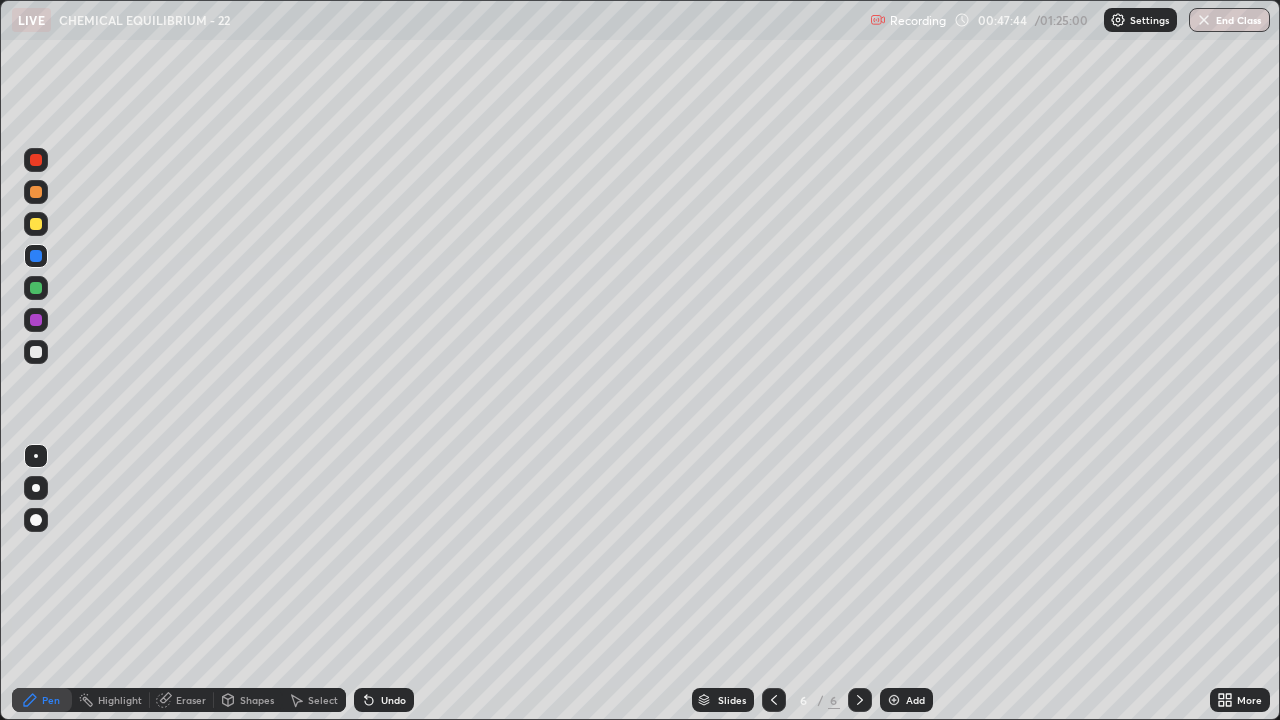click on "Add" at bounding box center [915, 700] 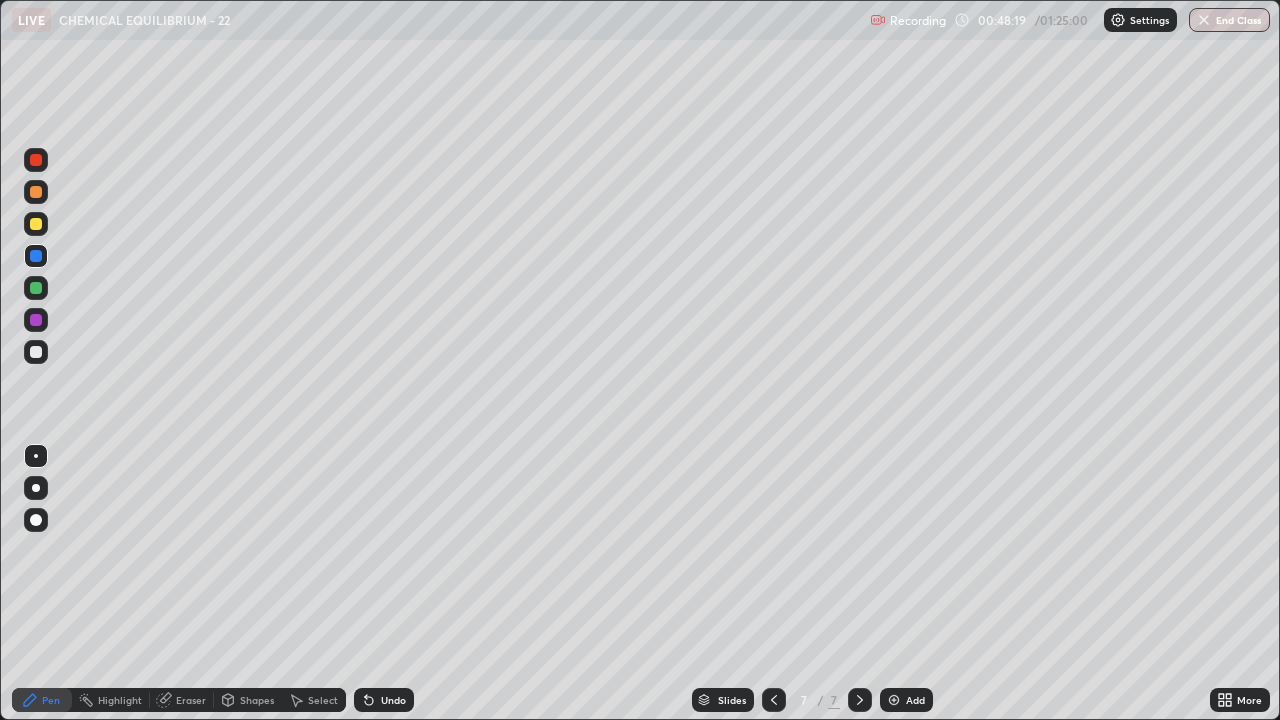 click on "Undo" at bounding box center (393, 700) 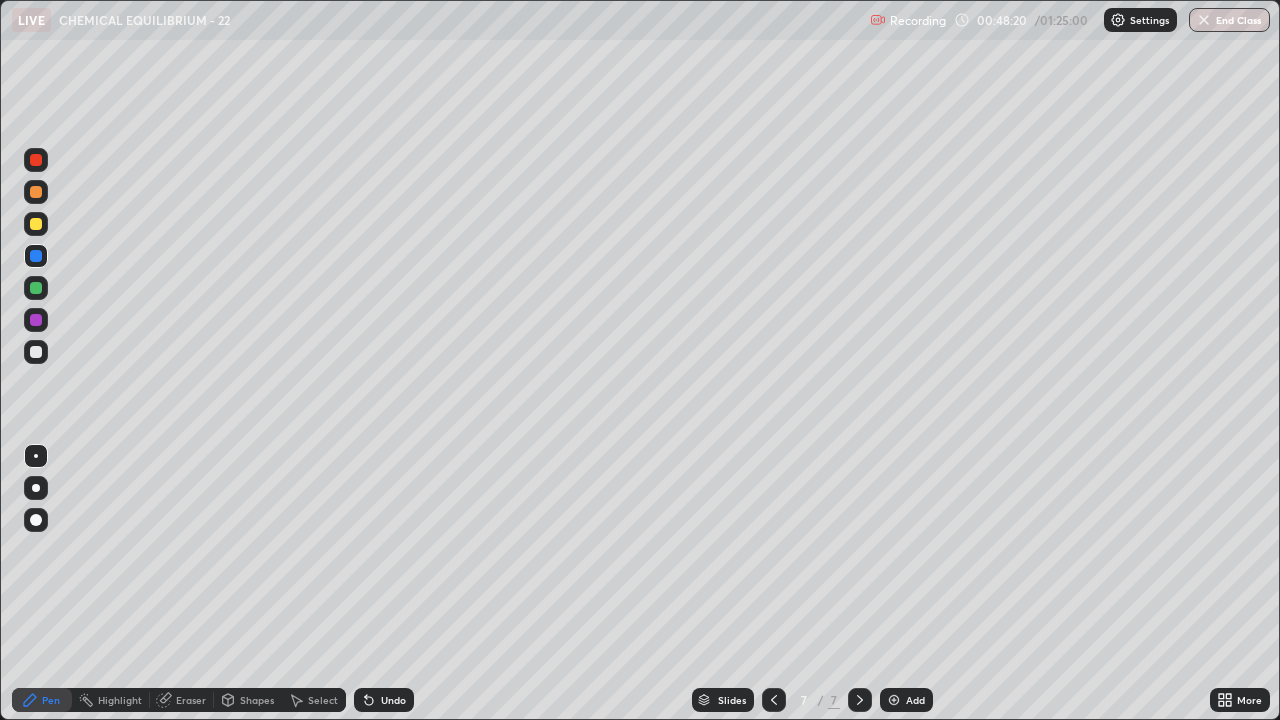 click on "Undo" at bounding box center (393, 700) 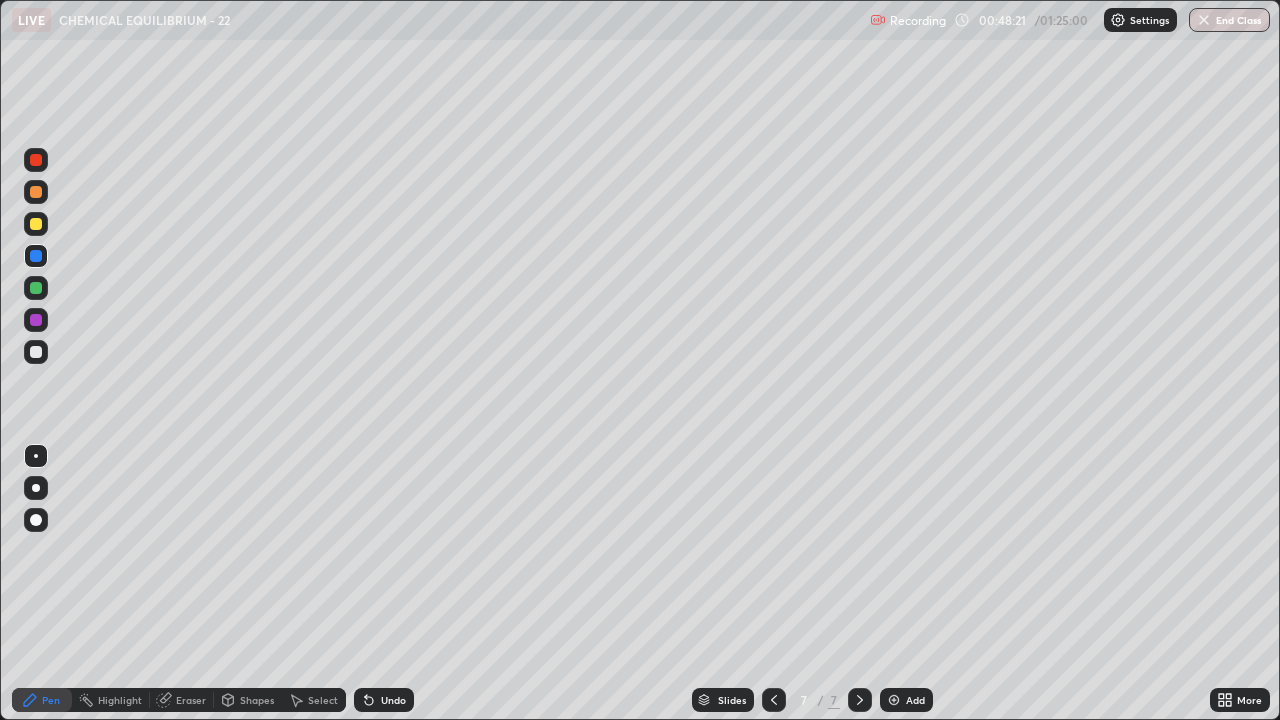 click 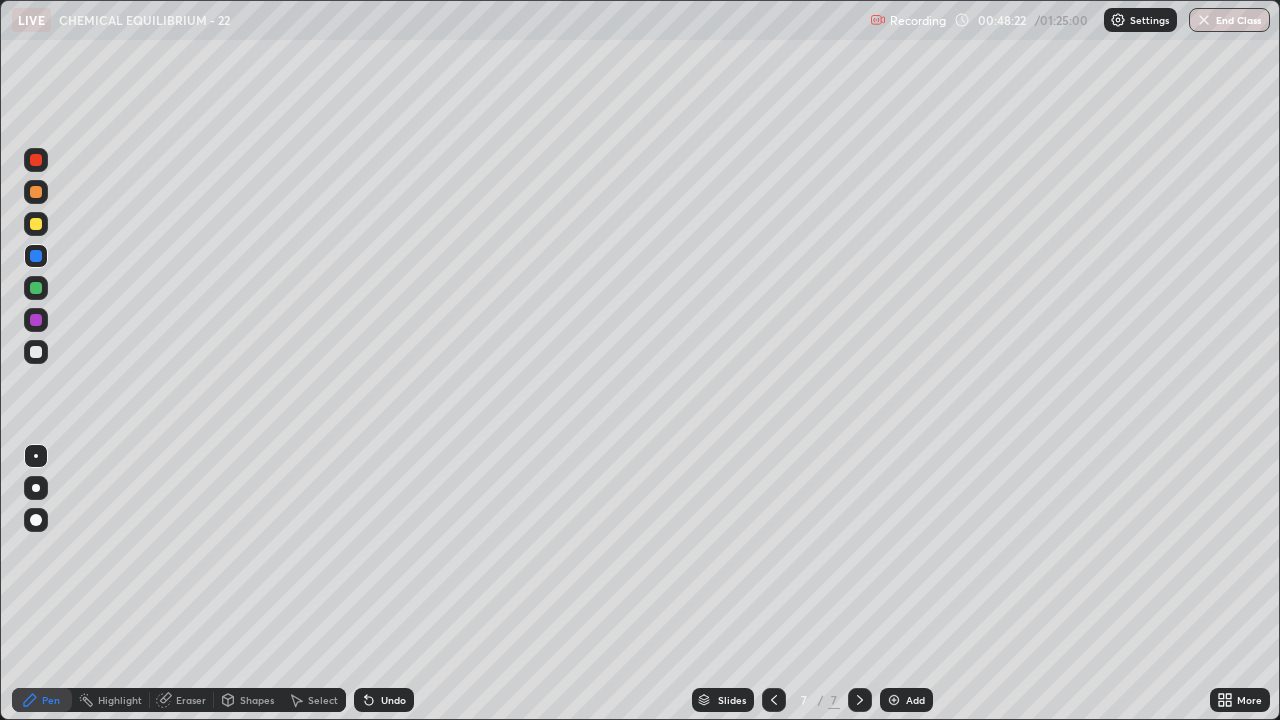 click 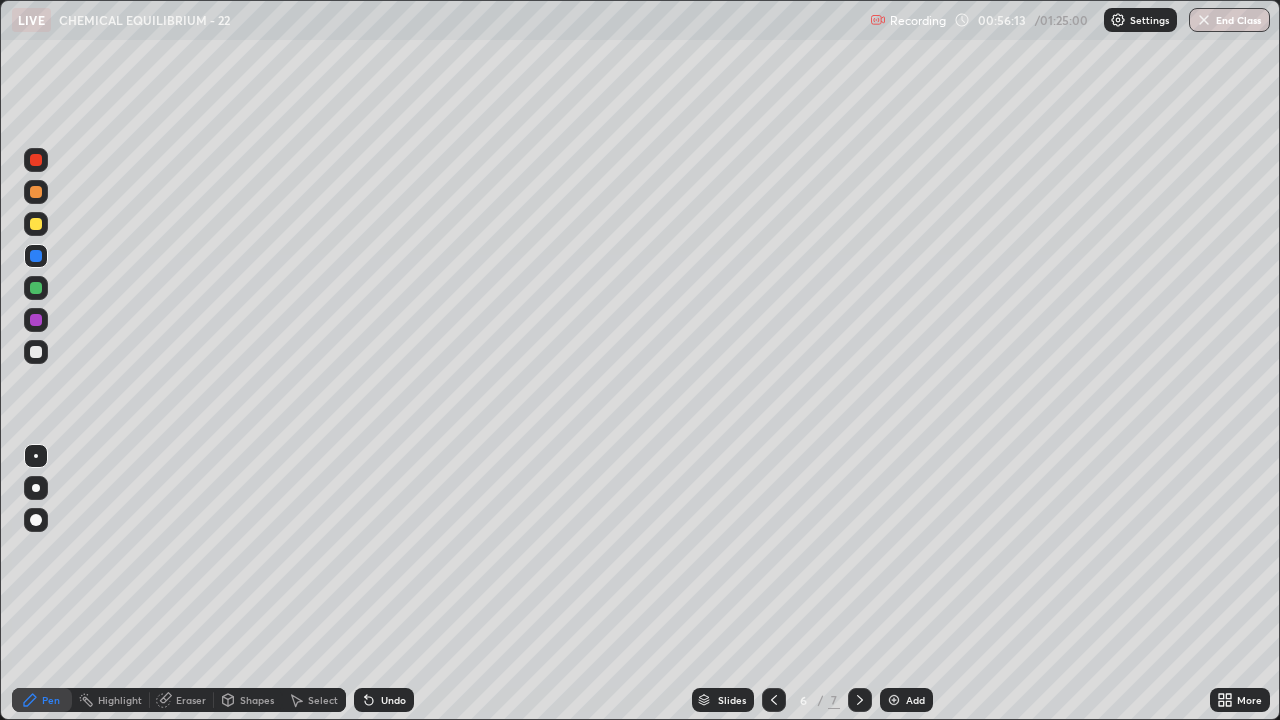 click at bounding box center [860, 700] 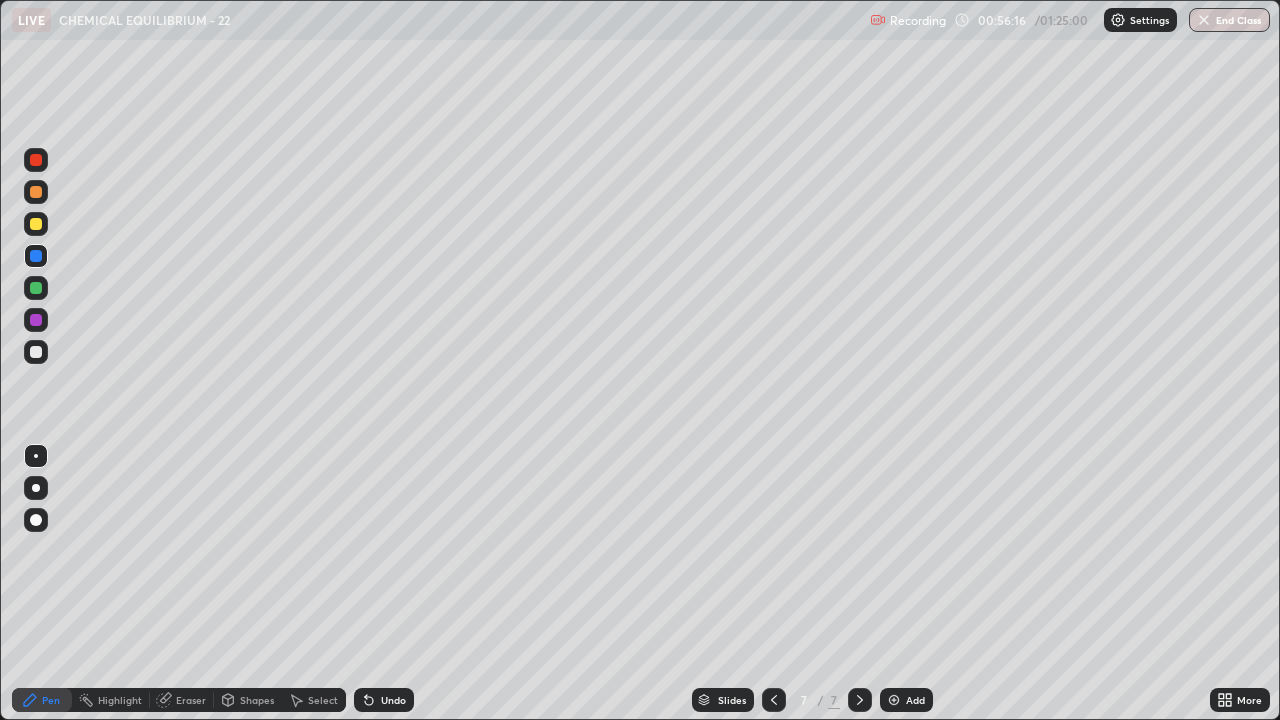 click at bounding box center [36, 160] 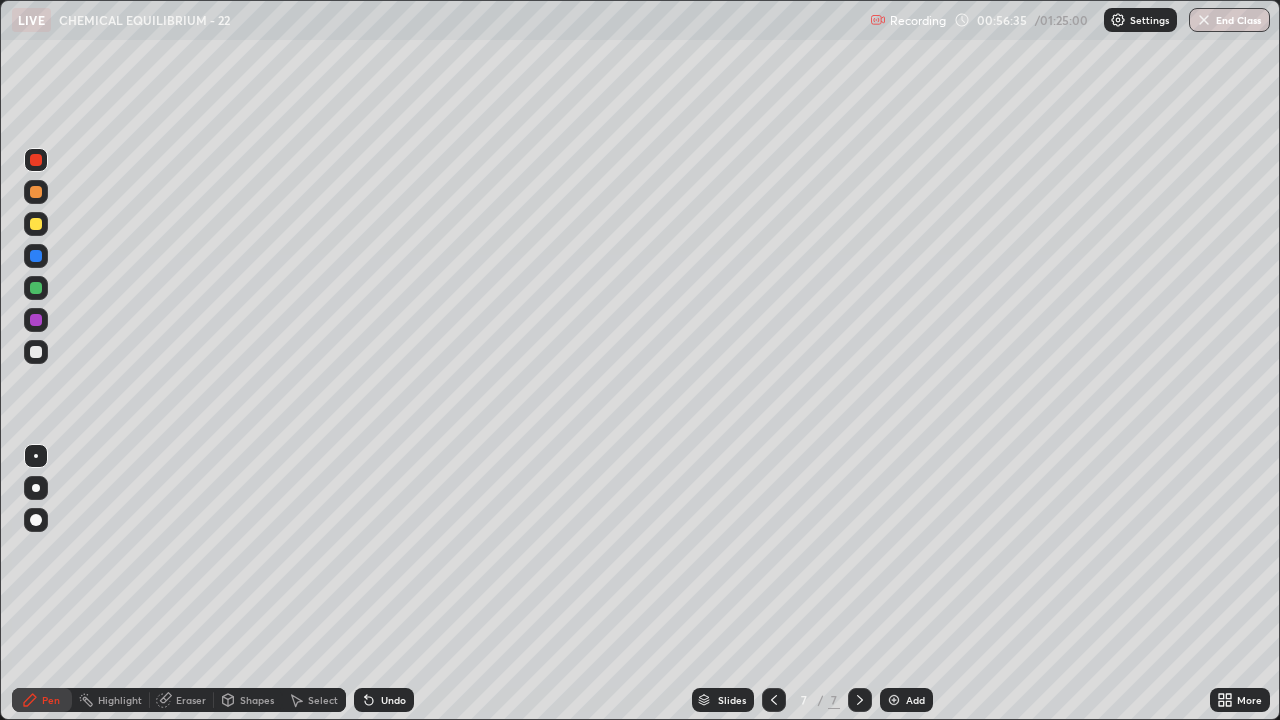 click at bounding box center (36, 352) 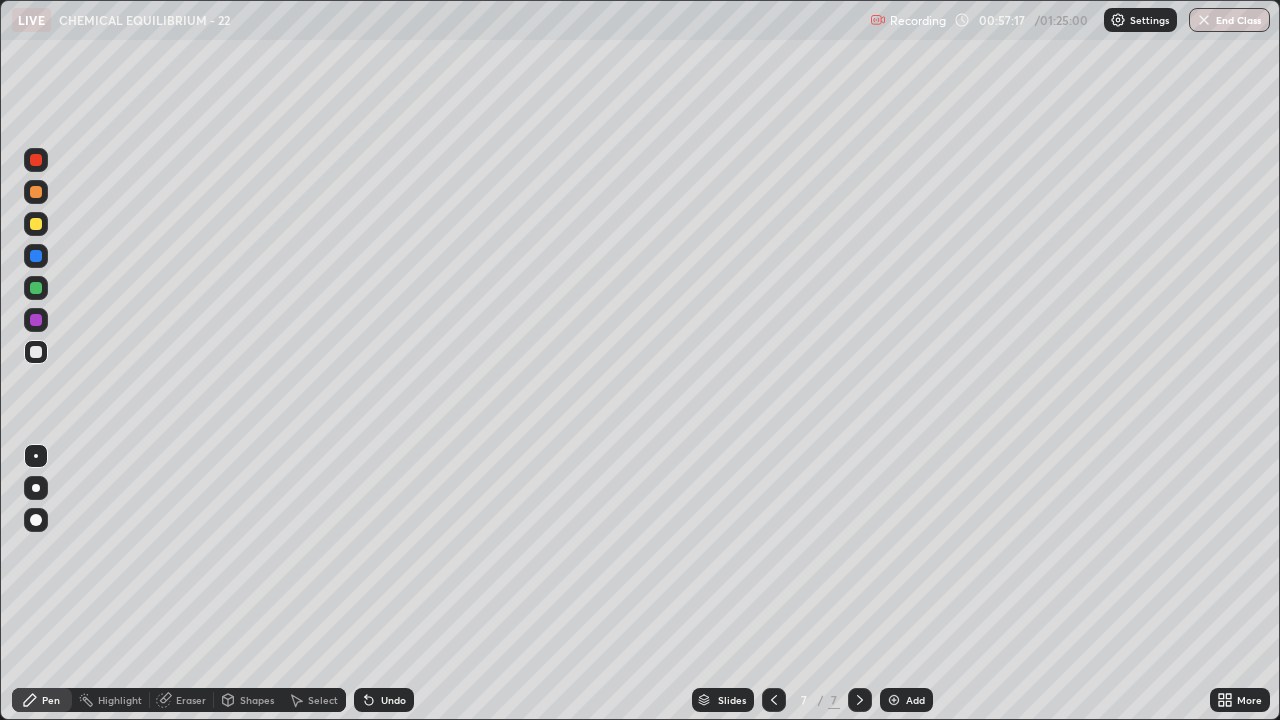 click at bounding box center [36, 288] 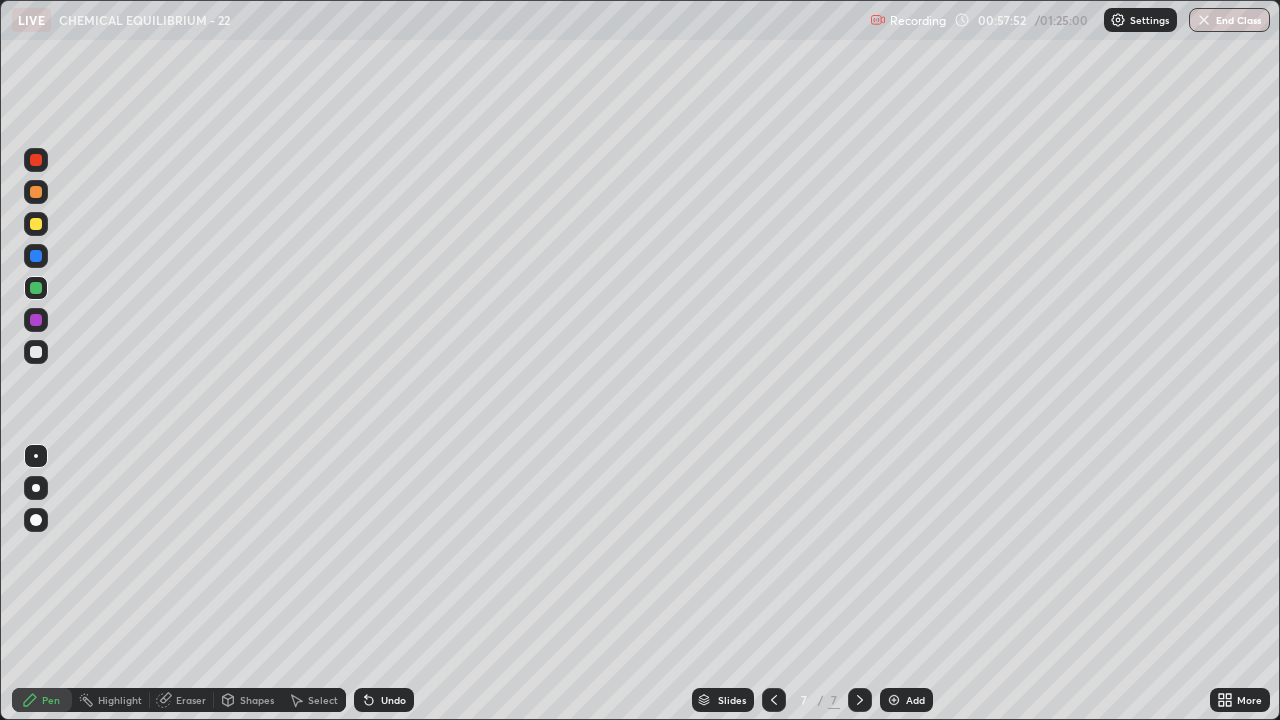 click at bounding box center (36, 352) 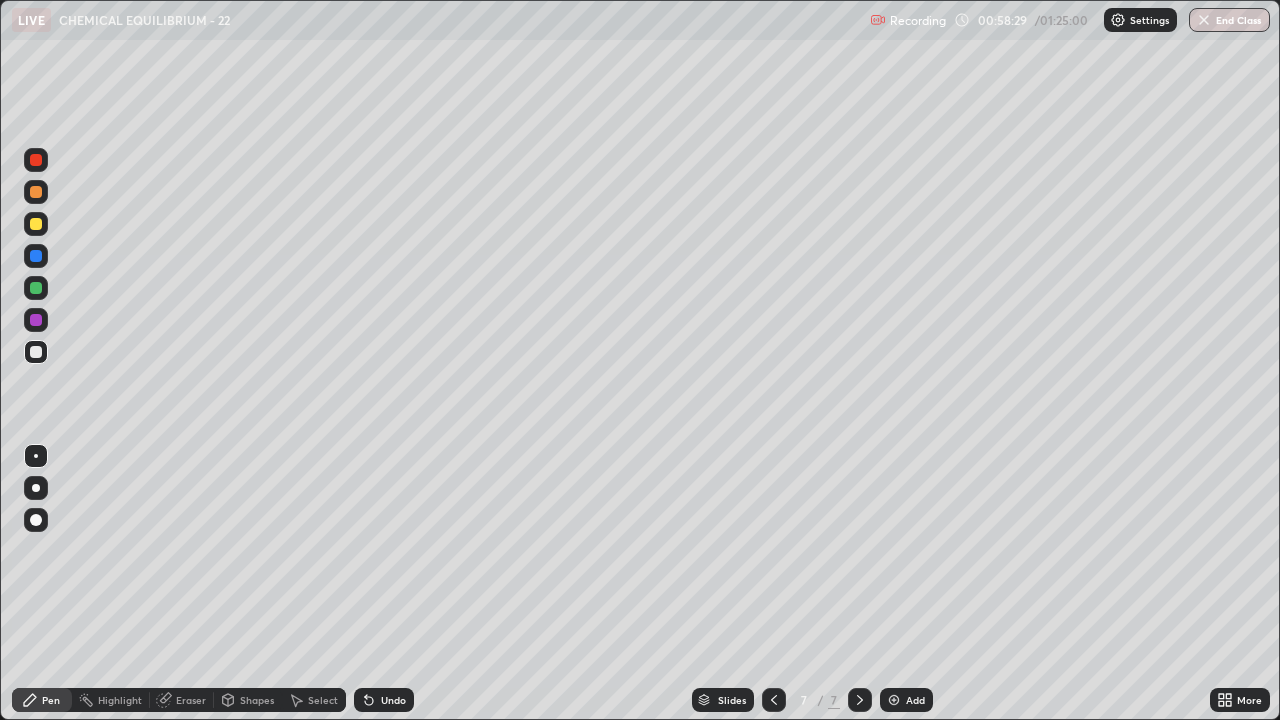 click at bounding box center (36, 224) 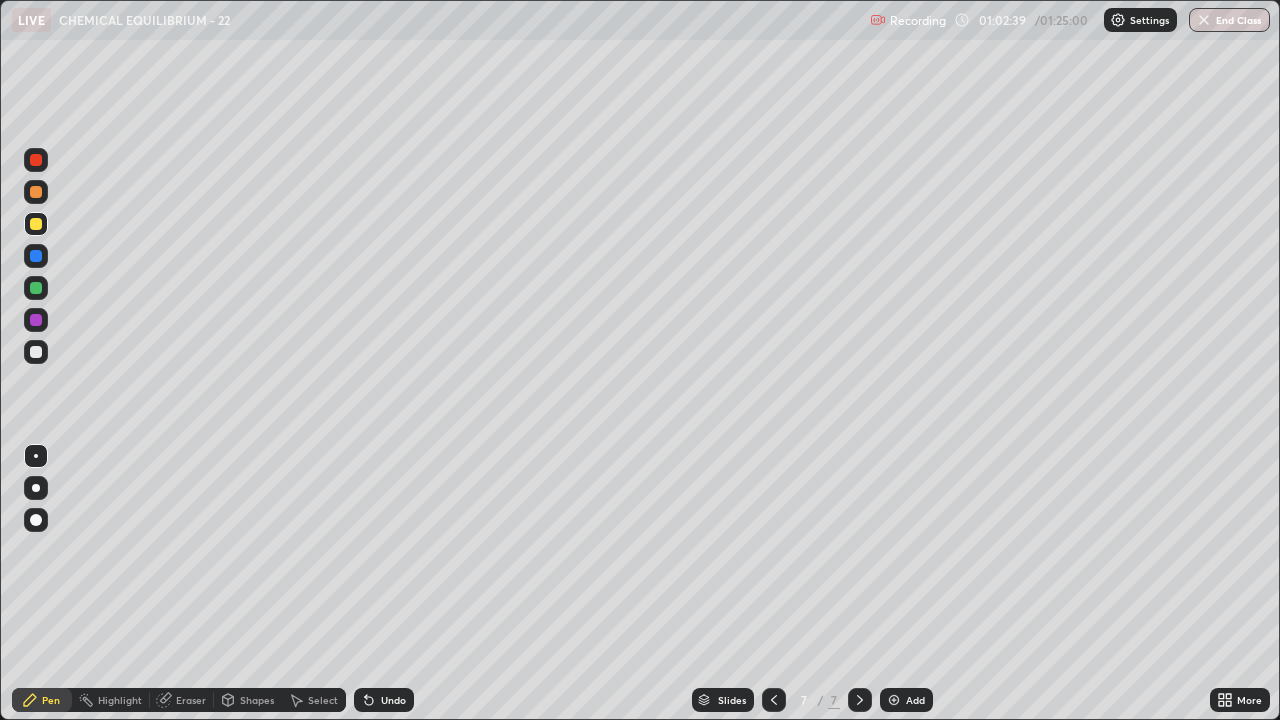 click 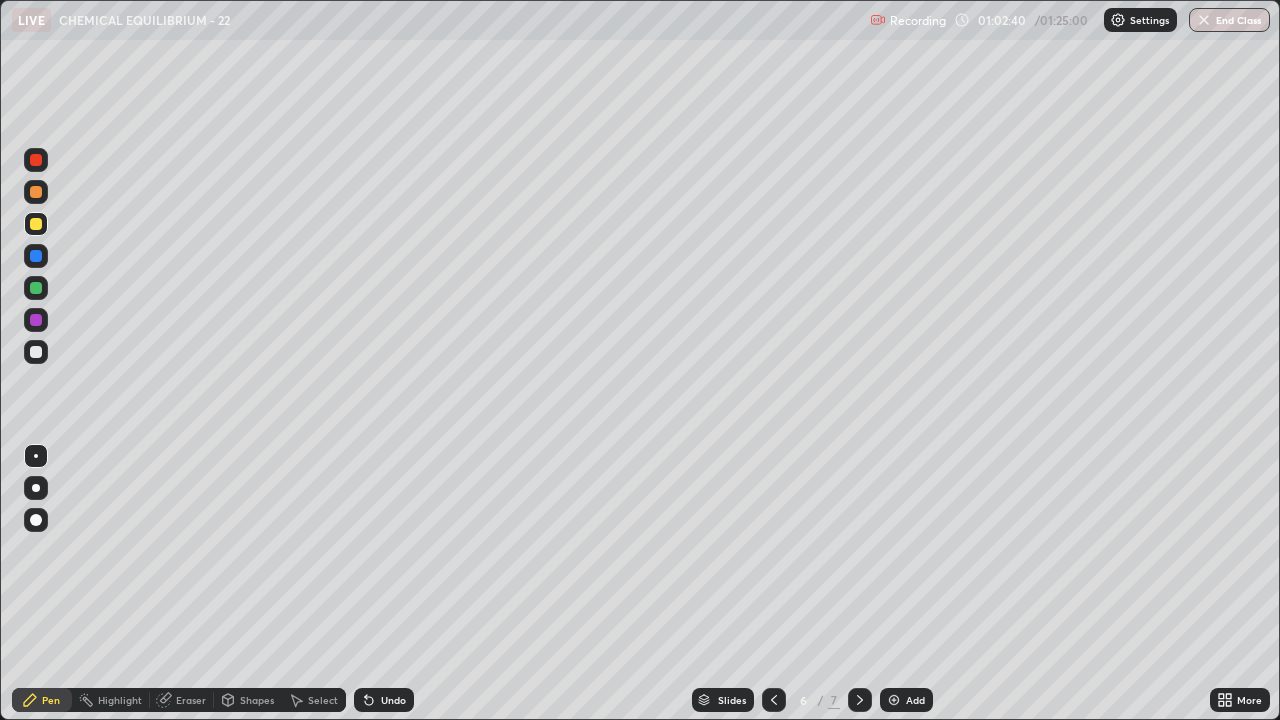 click 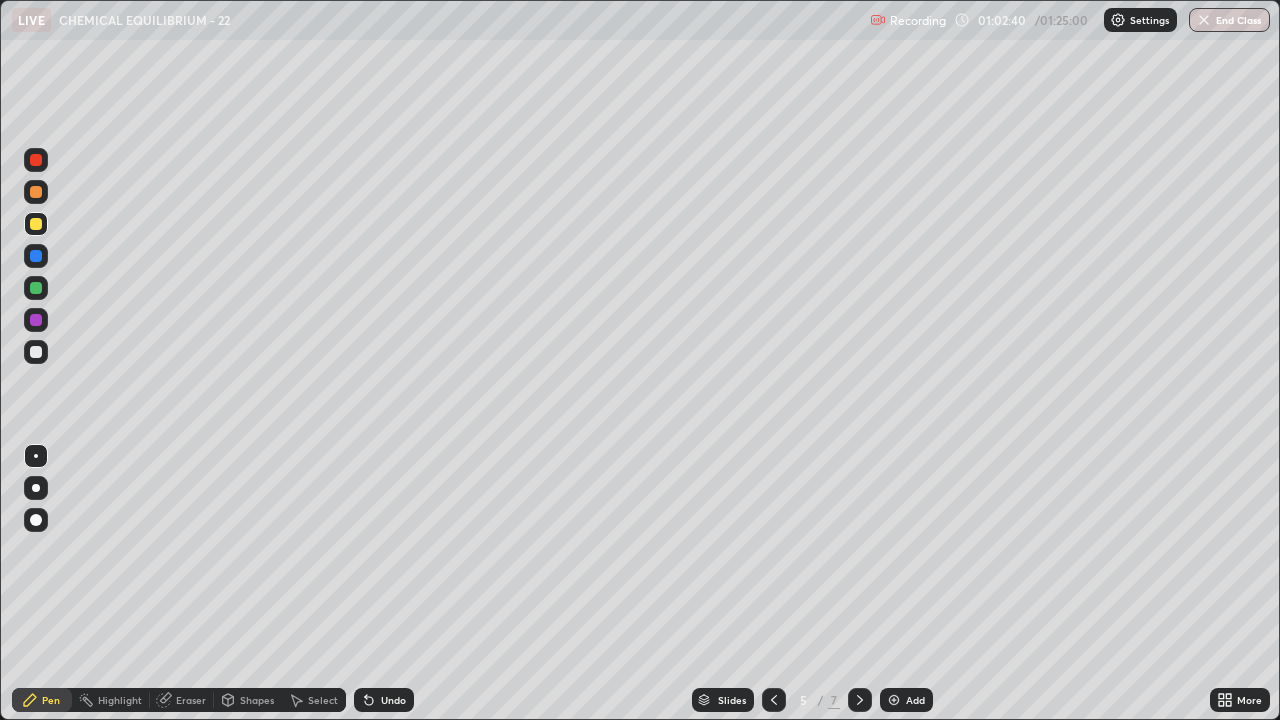 click 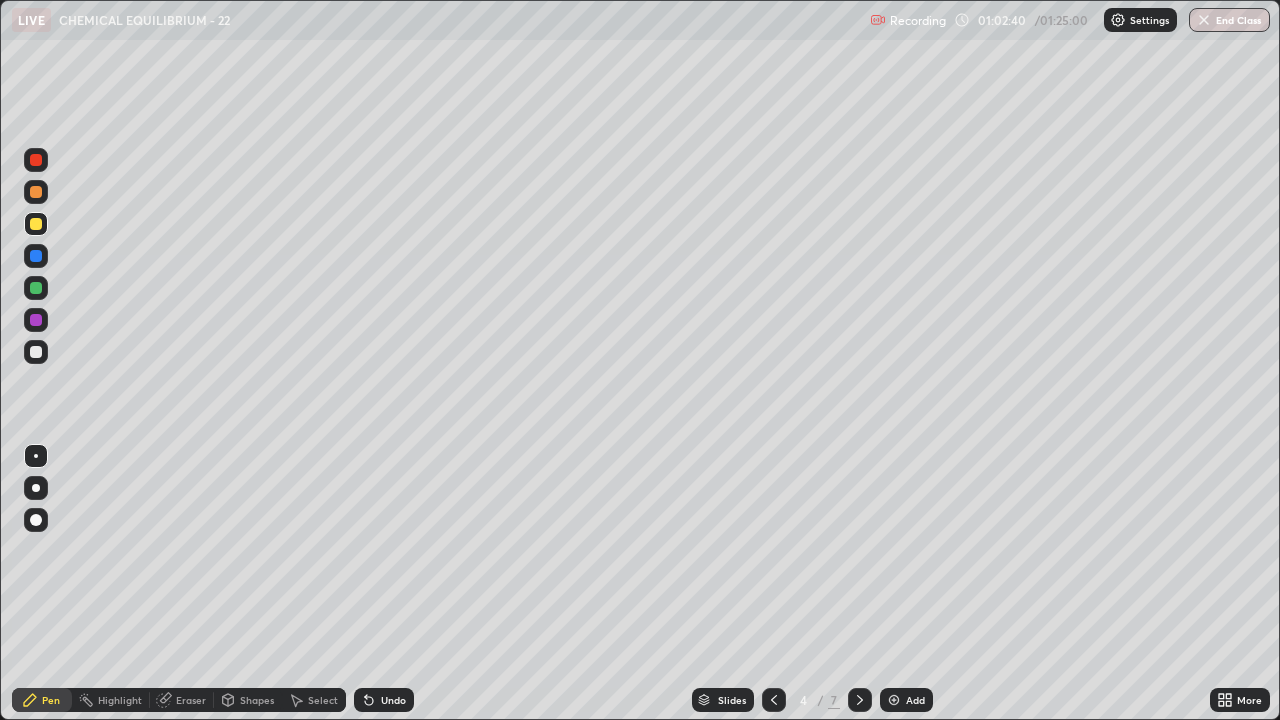 click 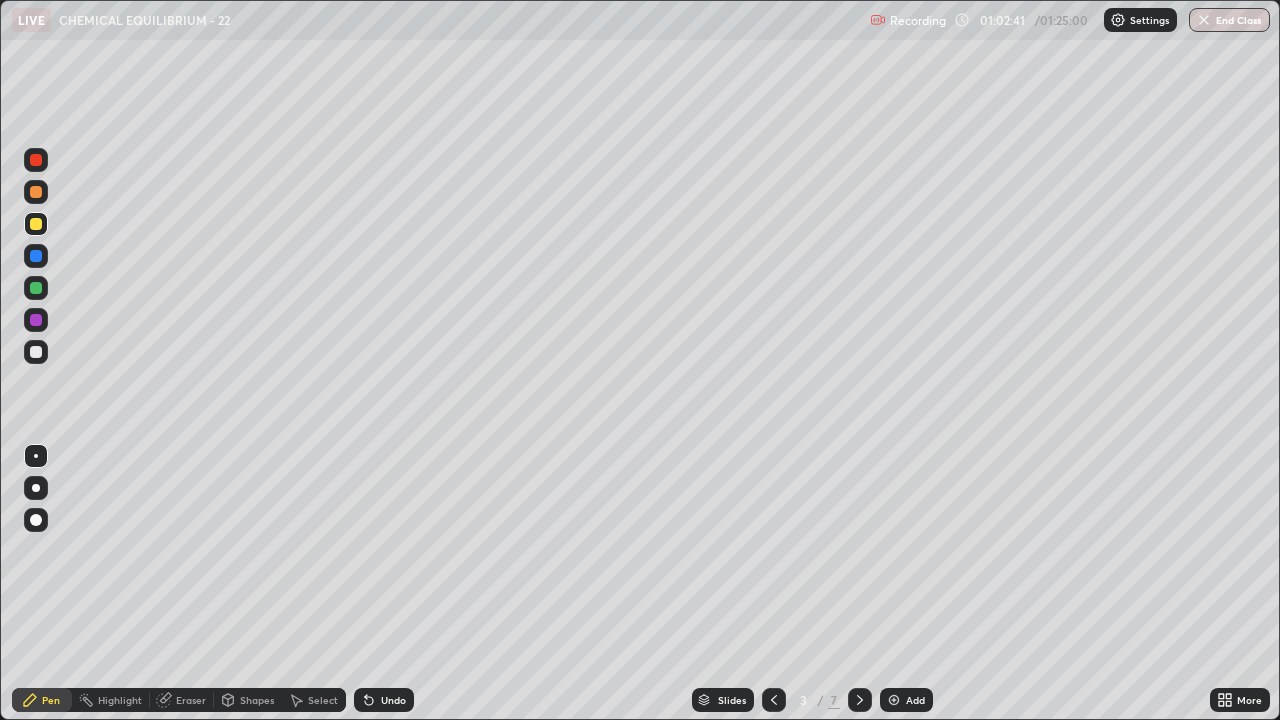 click 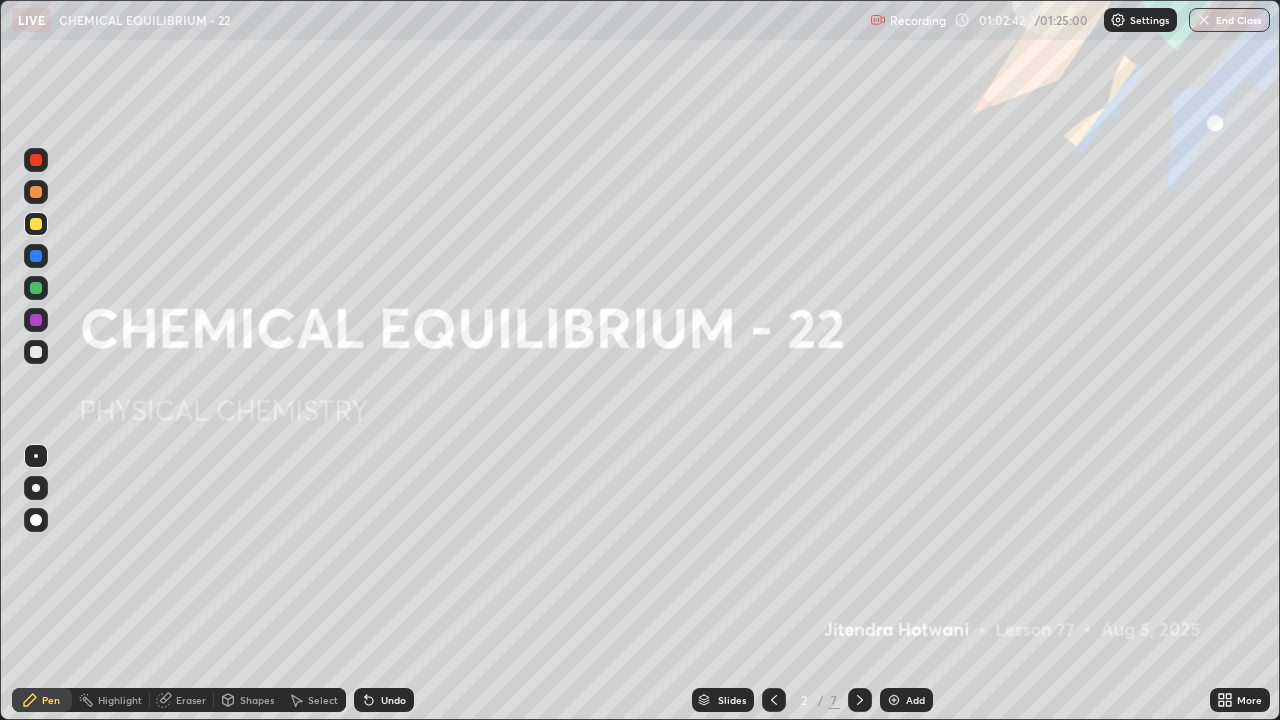 click 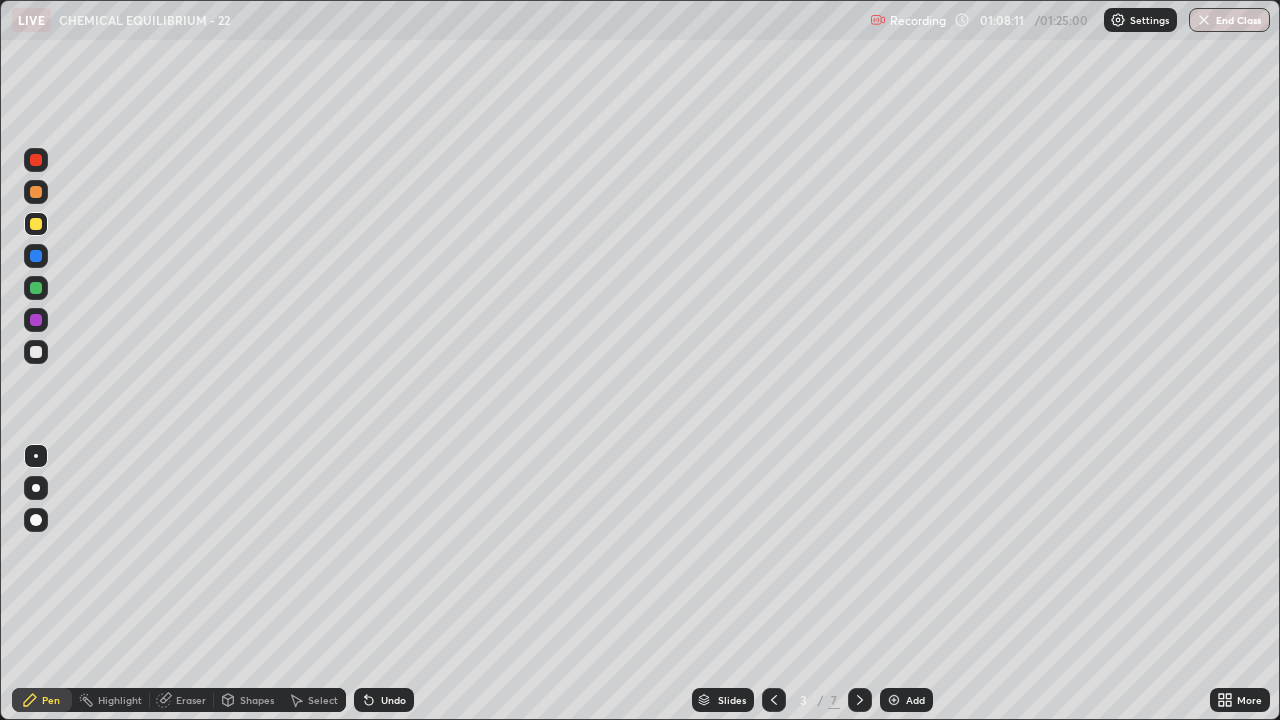 click 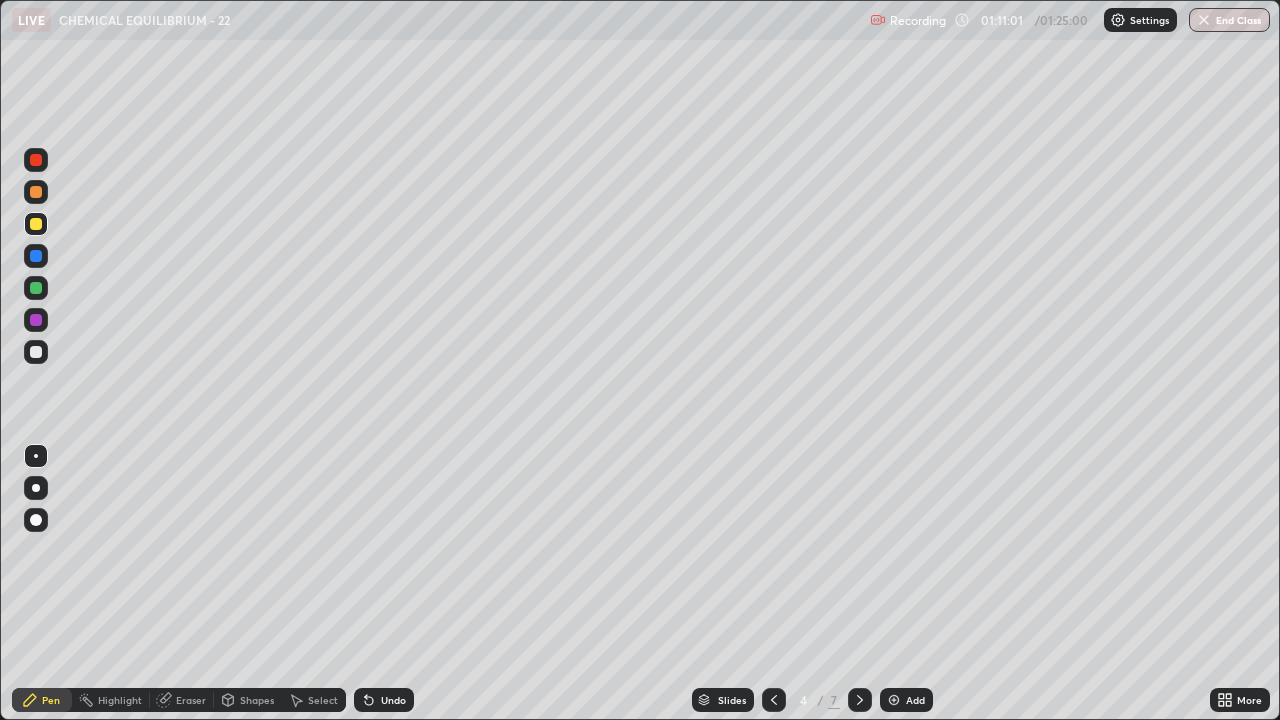 click 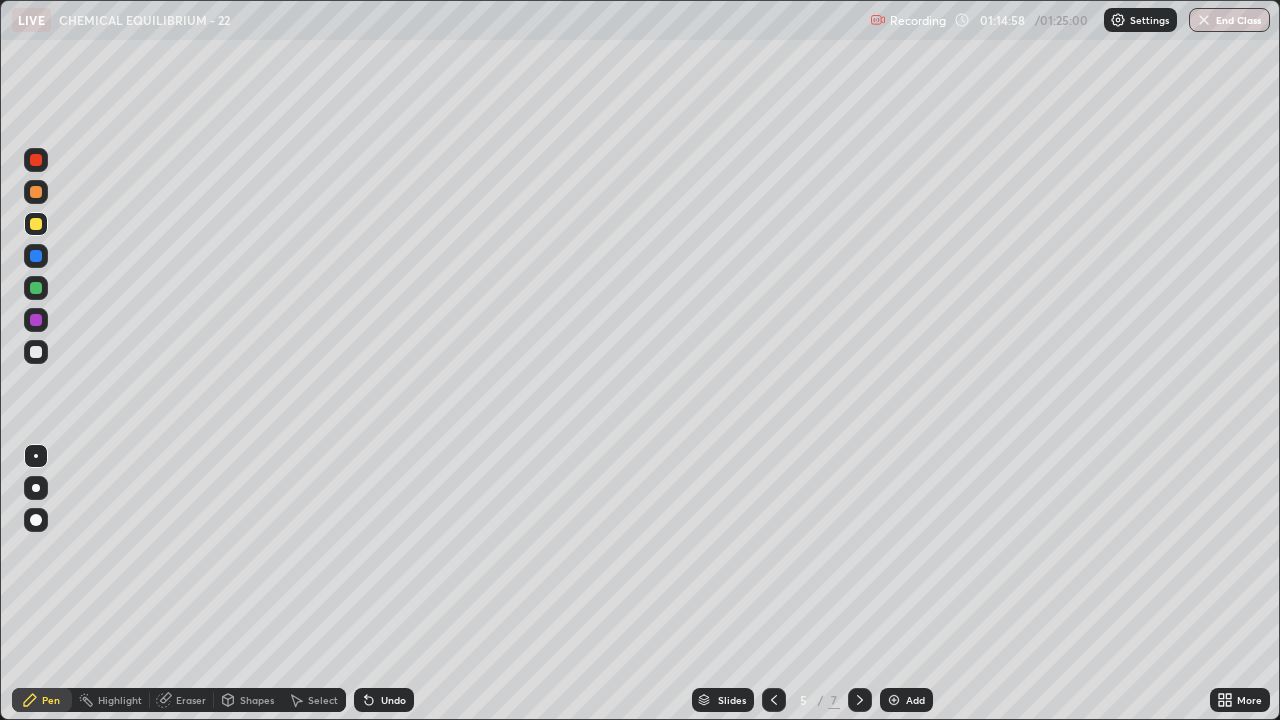click 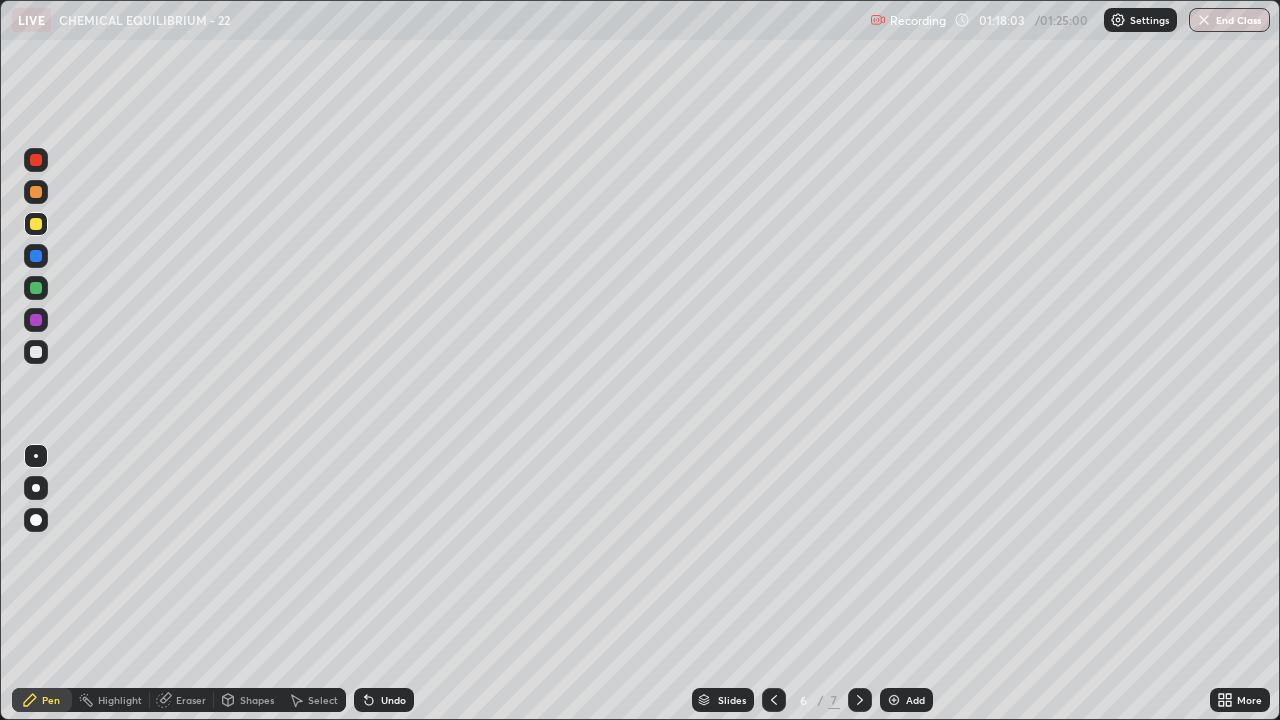click 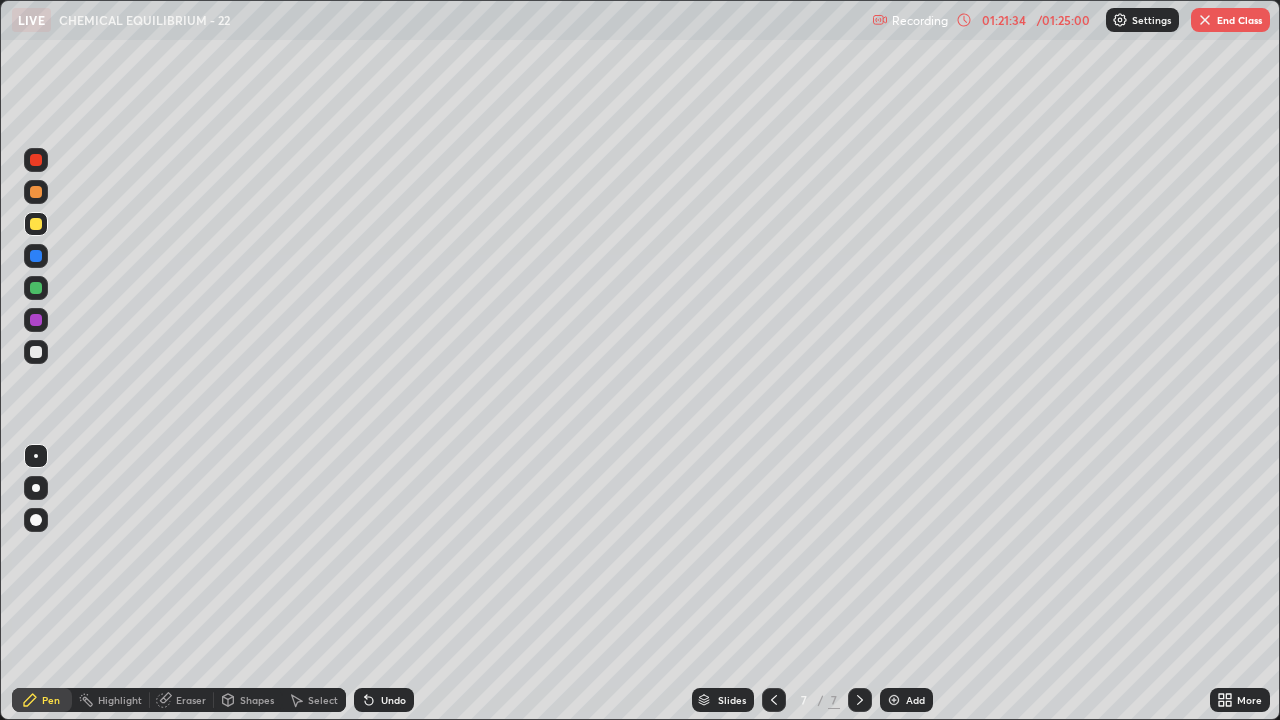 click at bounding box center [1205, 20] 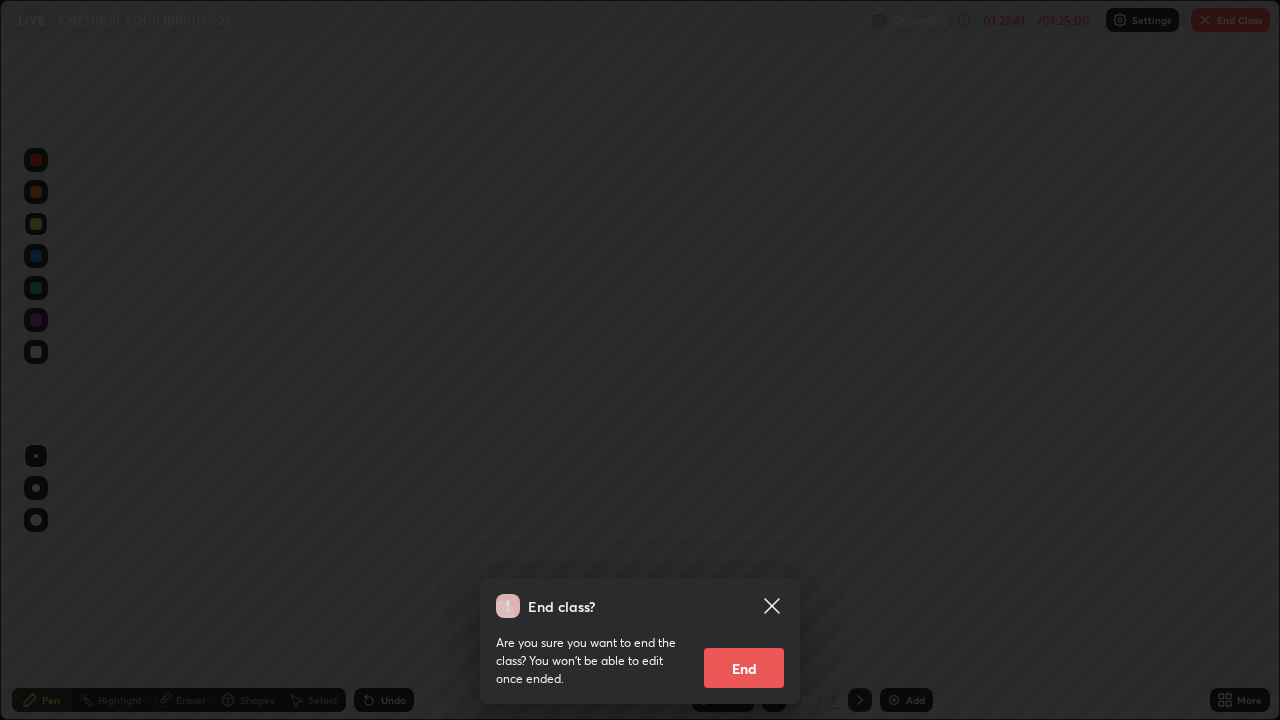 click on "End" at bounding box center [744, 668] 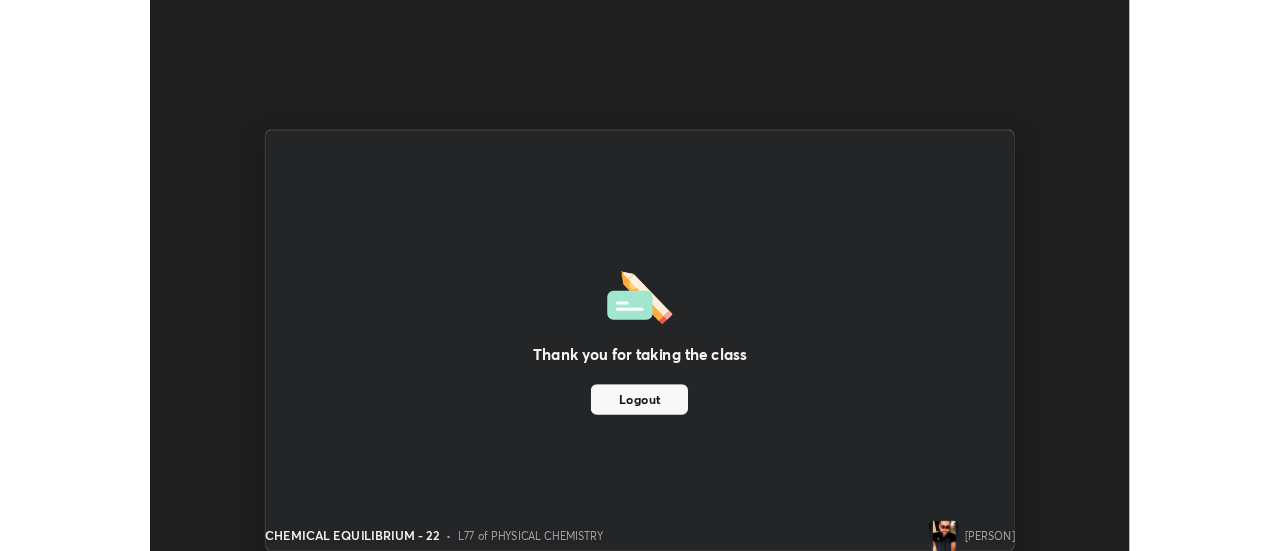 scroll, scrollTop: 551, scrollLeft: 1280, axis: both 